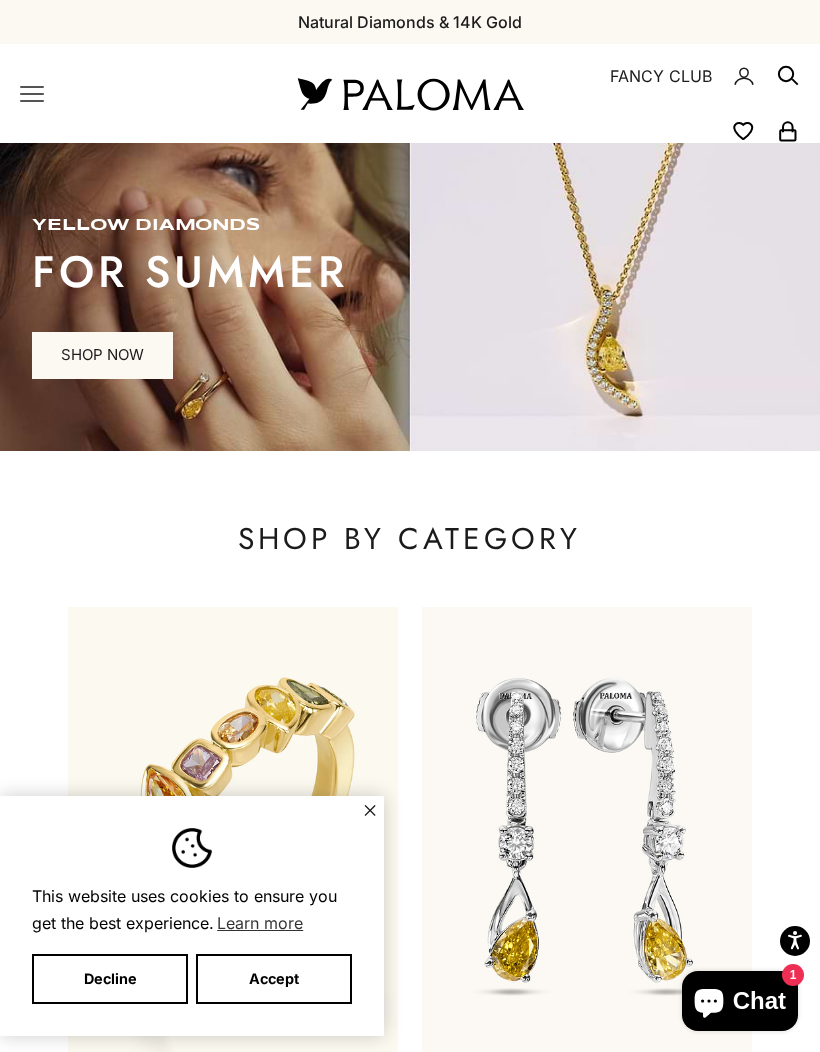 scroll, scrollTop: 7, scrollLeft: 0, axis: vertical 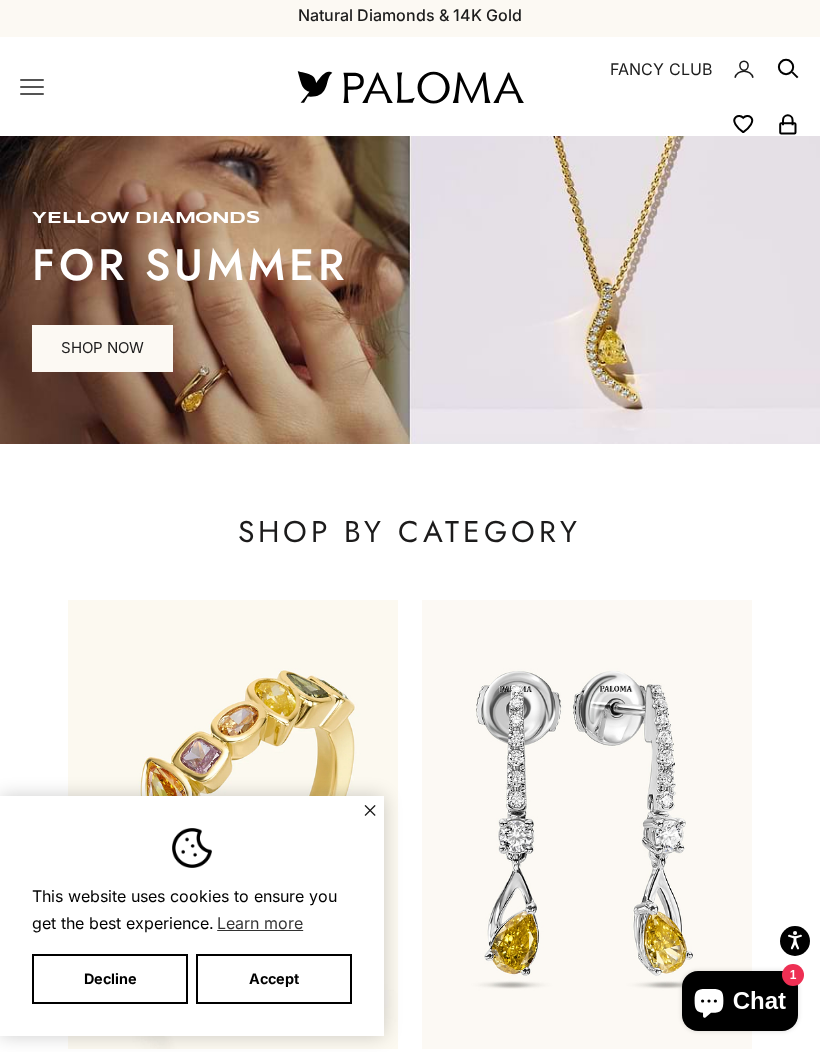 click 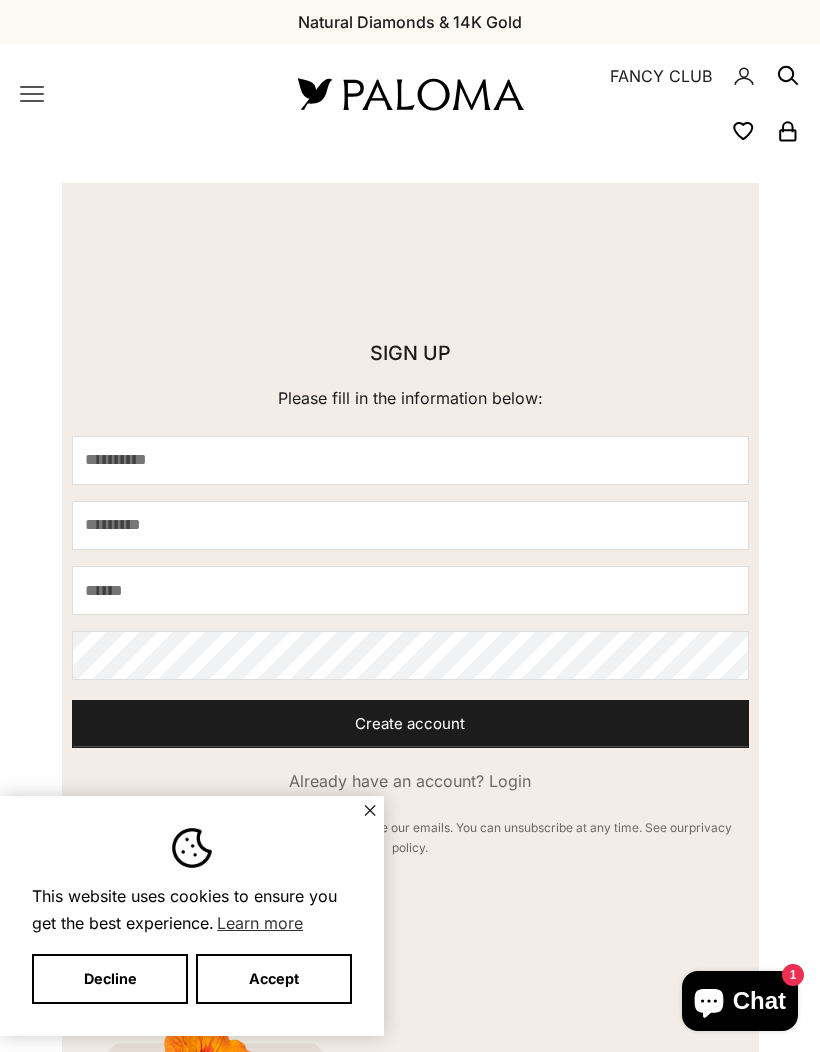 scroll, scrollTop: 0, scrollLeft: 0, axis: both 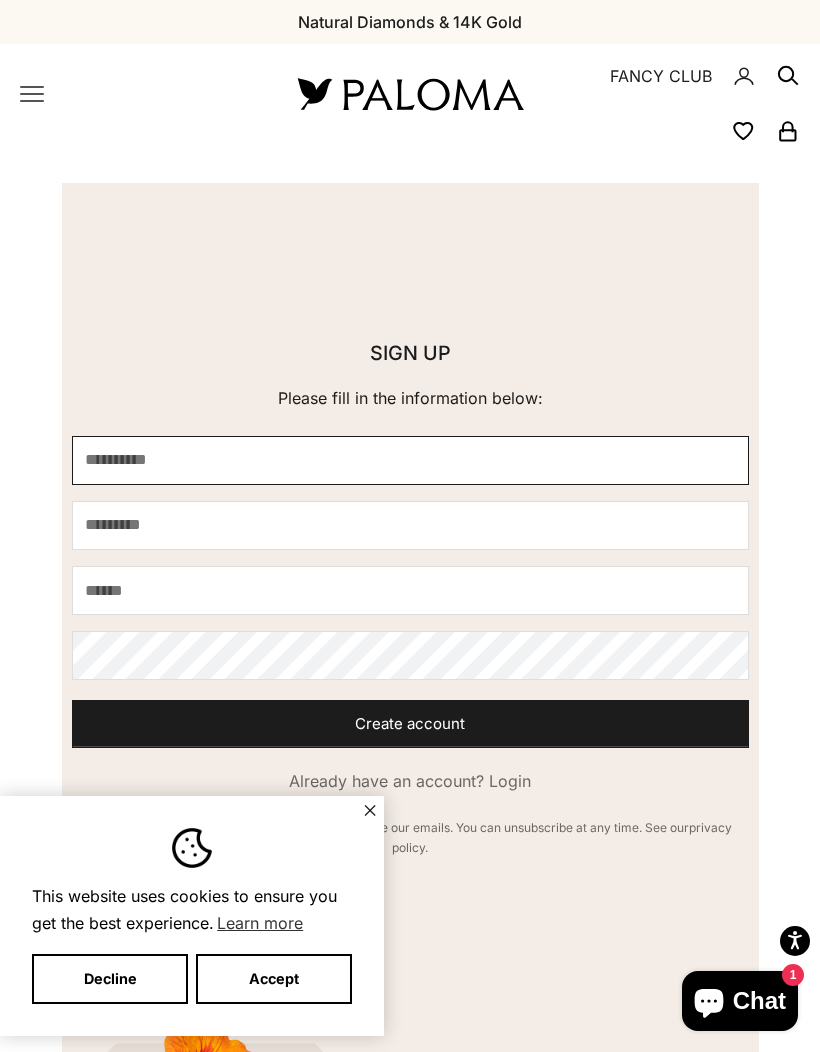 click on "First name" at bounding box center [410, 460] 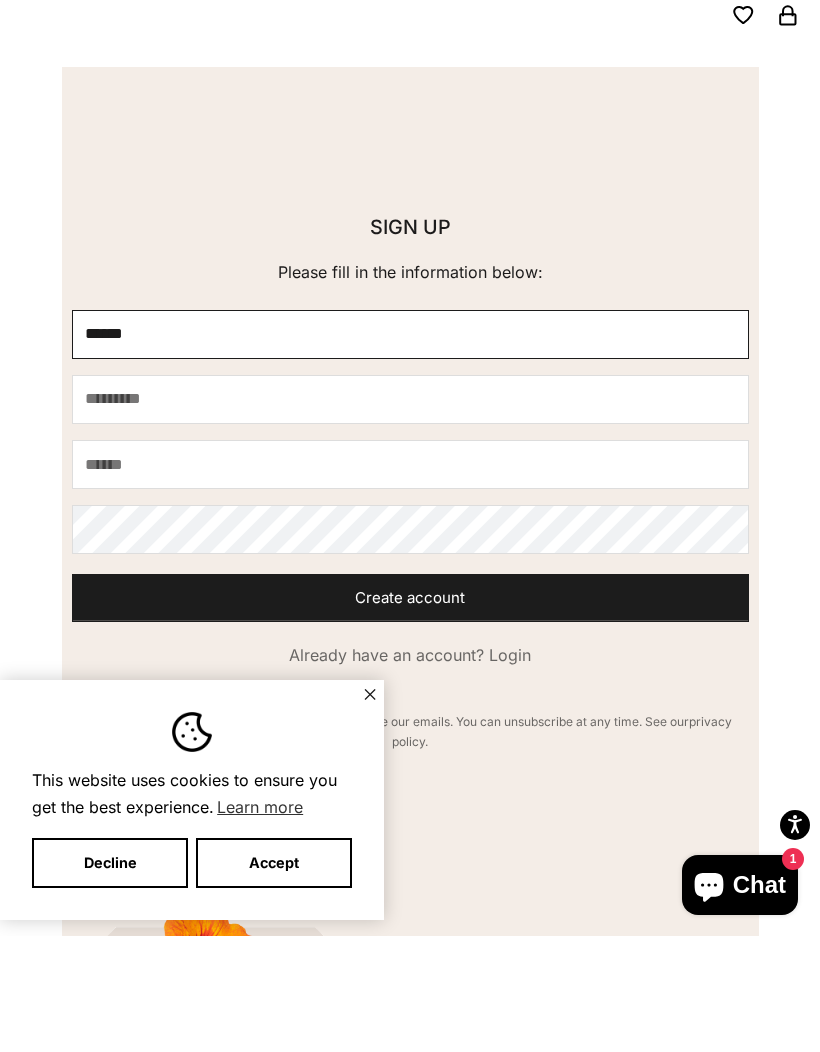 type on "******" 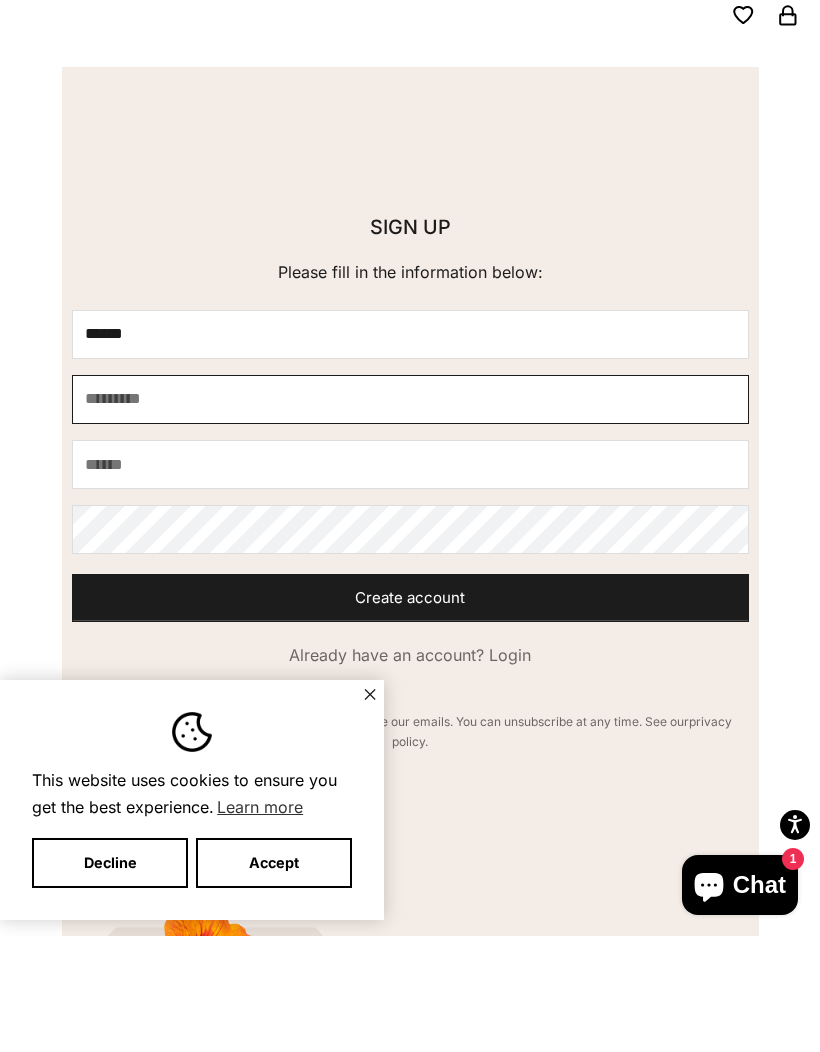 click on "Last name" at bounding box center [410, 515] 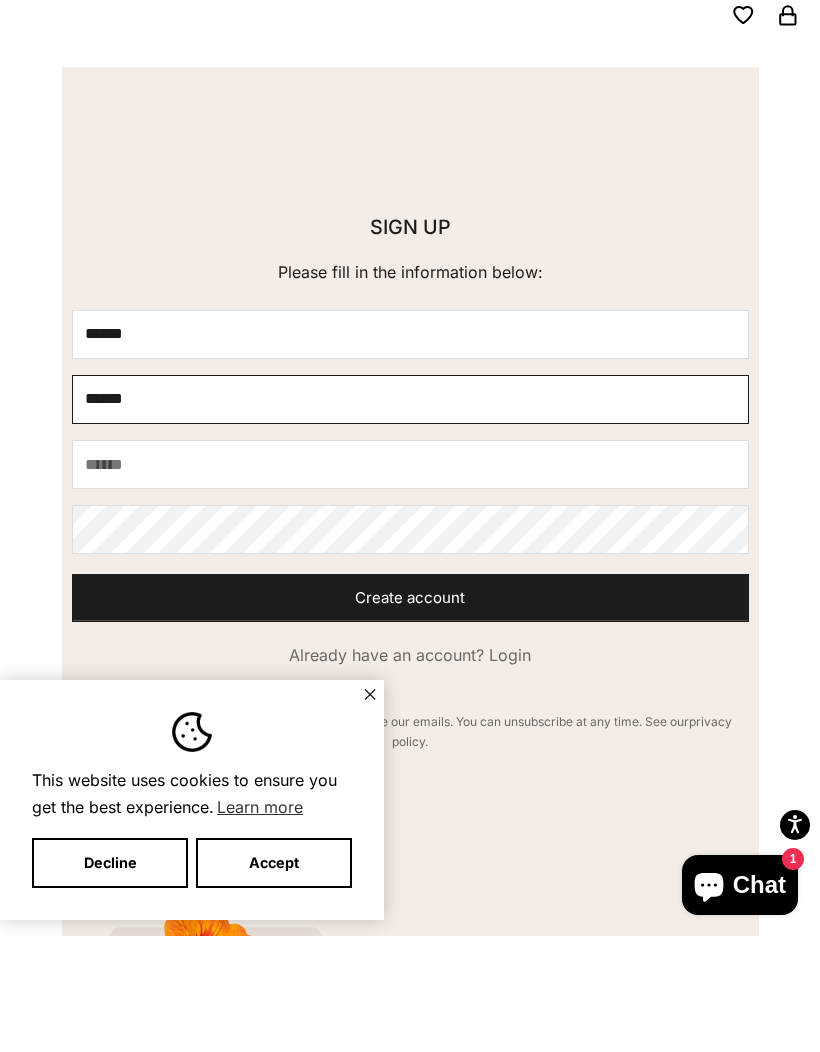type on "******" 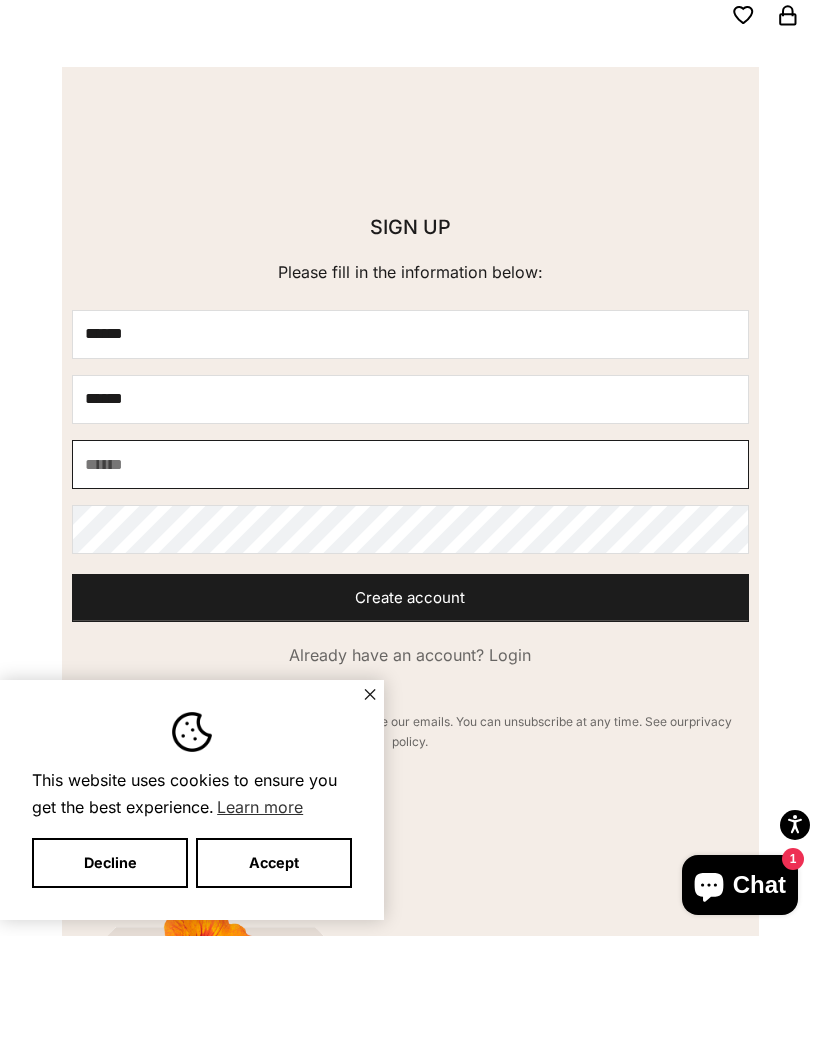 click on "E-mail" at bounding box center [410, 580] 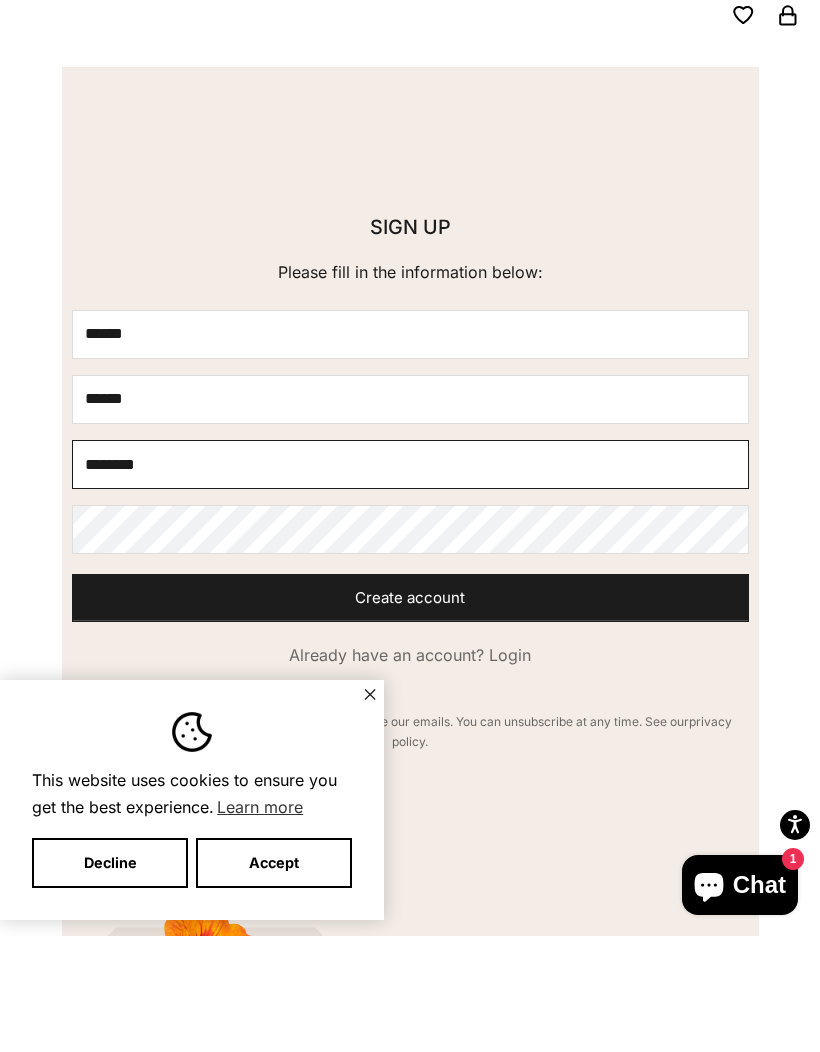 type on "**********" 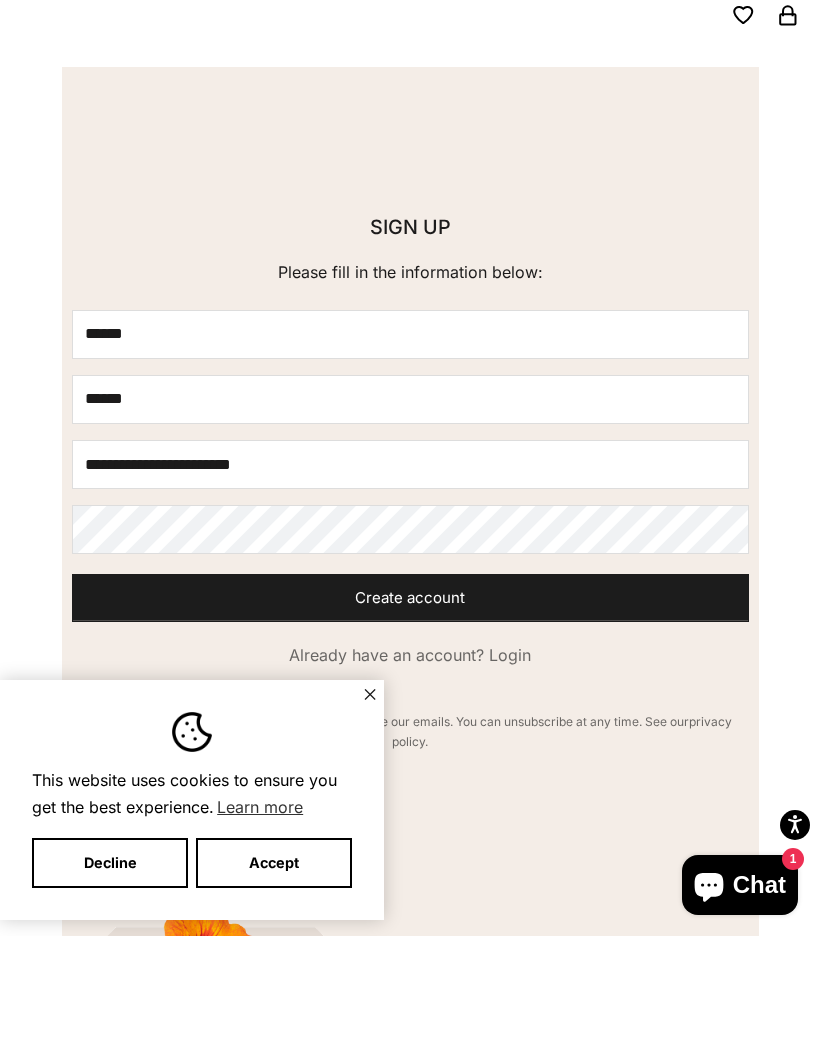 scroll, scrollTop: 116, scrollLeft: 0, axis: vertical 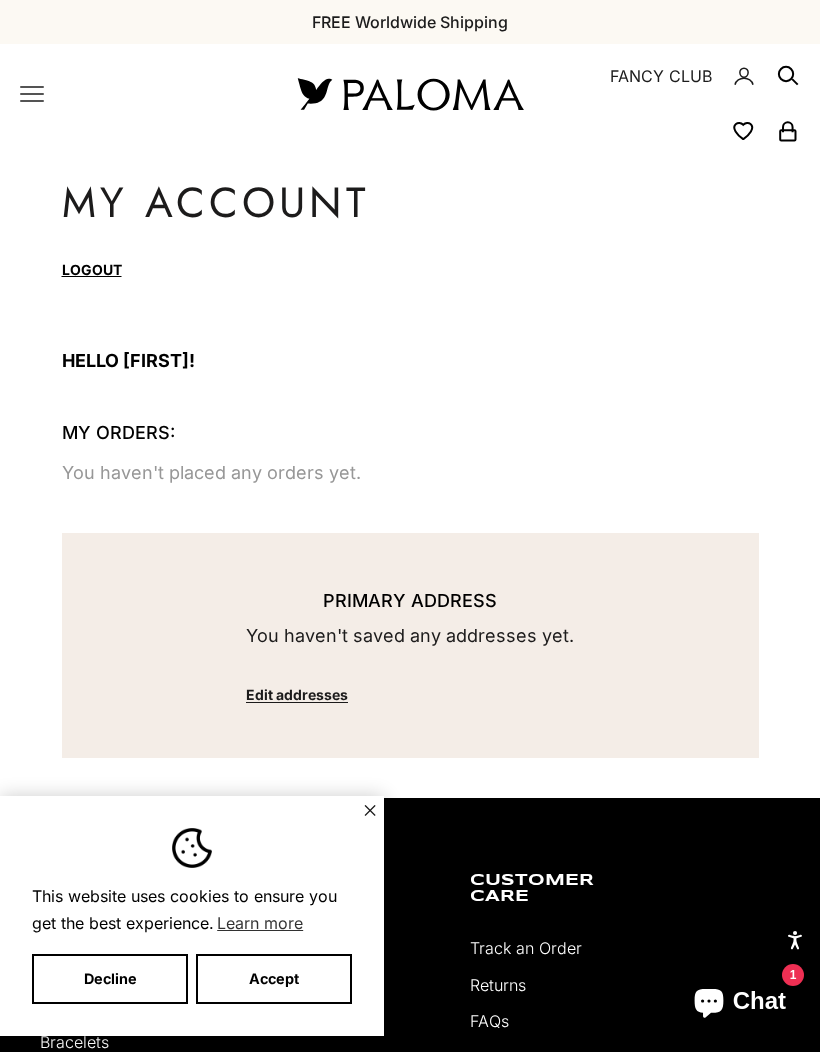 click on "Accept" at bounding box center (274, 979) 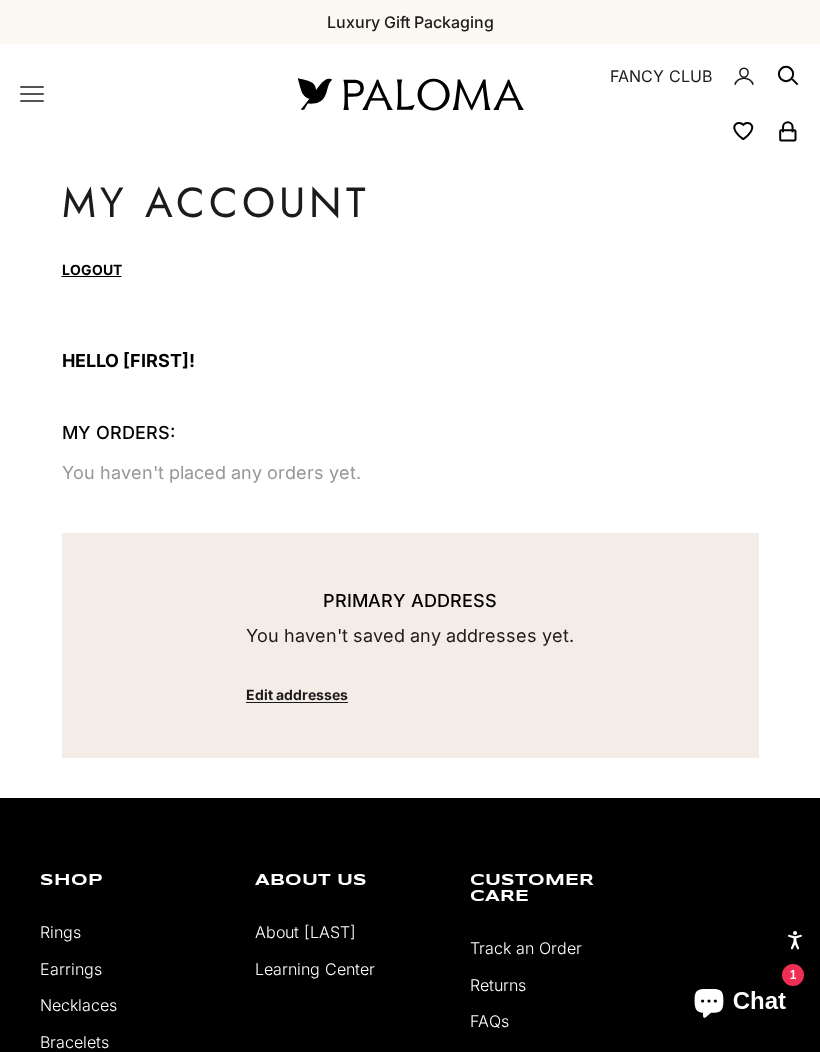 click 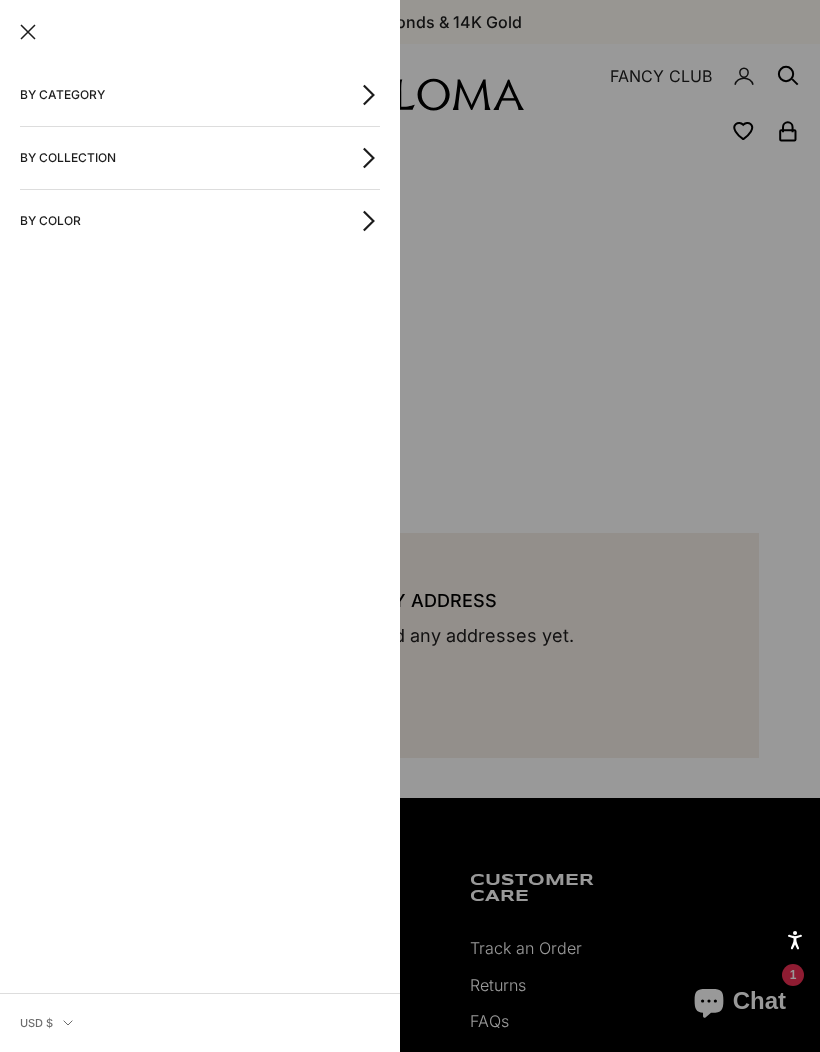 click on "By Category" at bounding box center [200, 95] 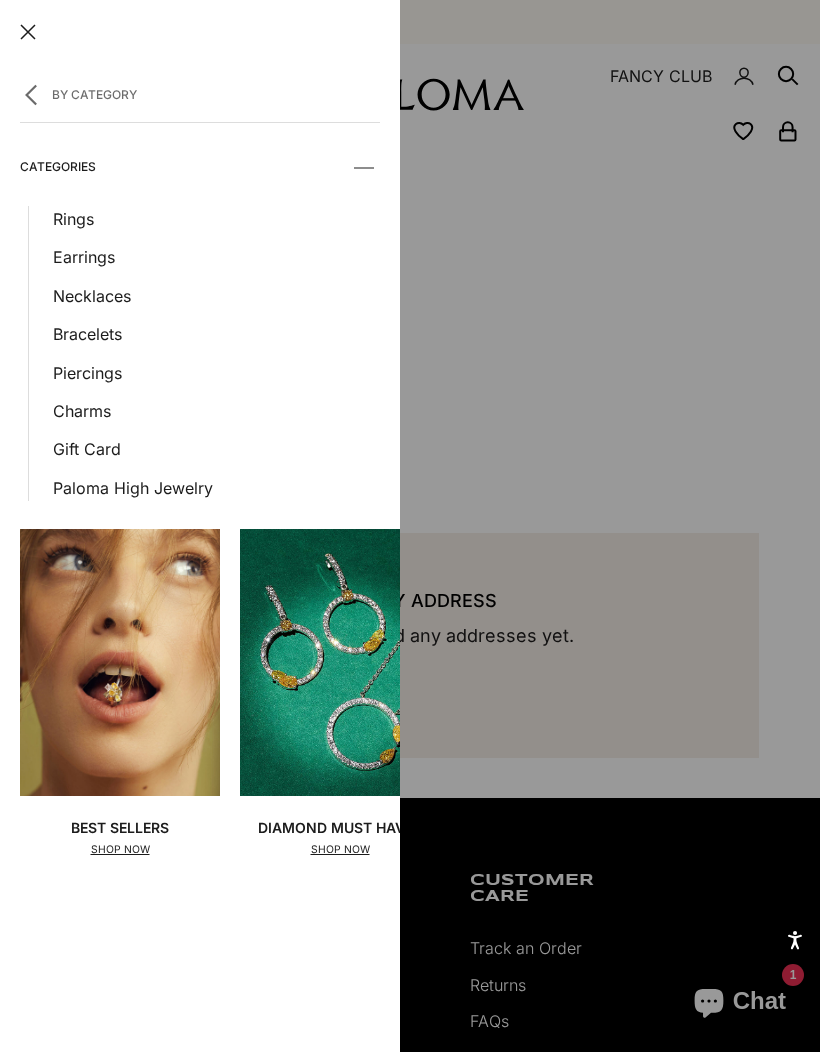 click on "Earrings" at bounding box center [216, 257] 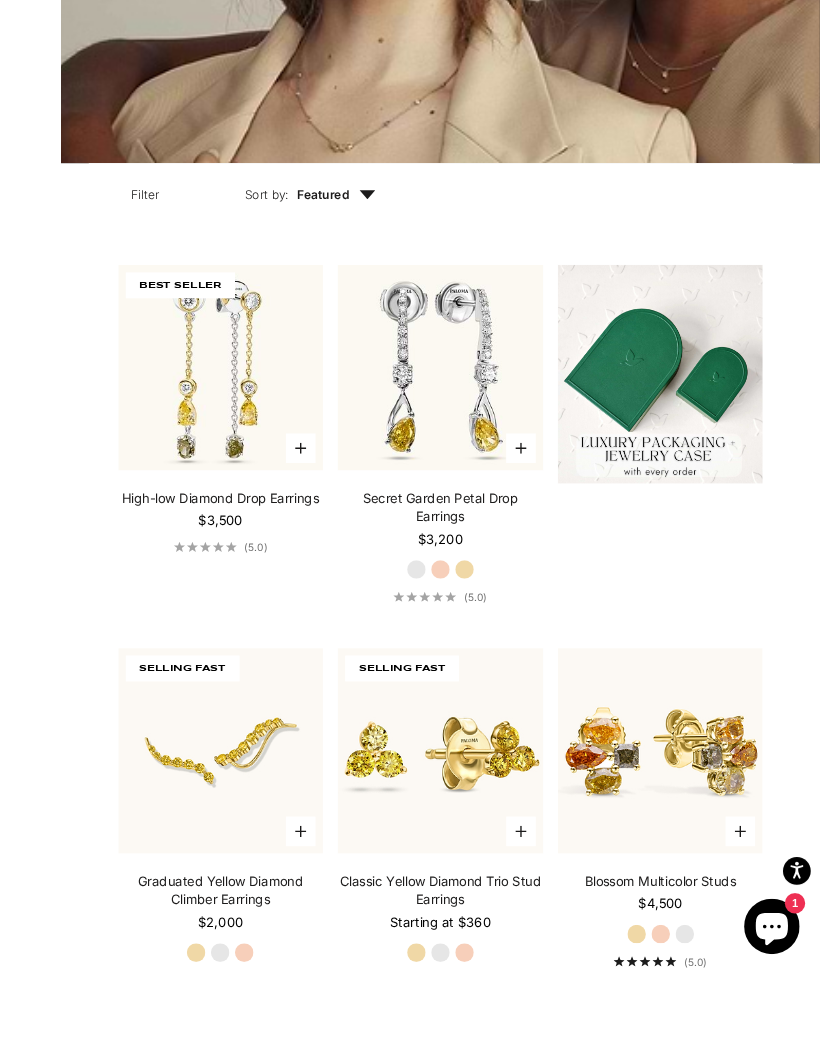 scroll, scrollTop: 539, scrollLeft: 0, axis: vertical 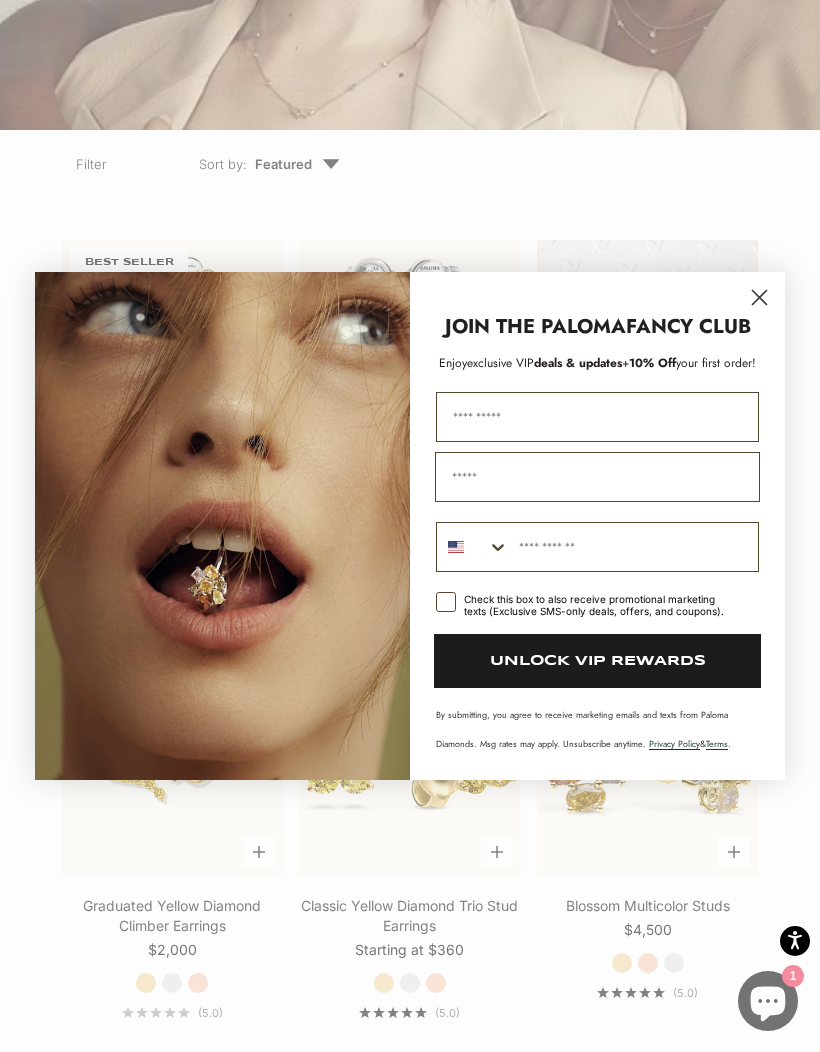 click 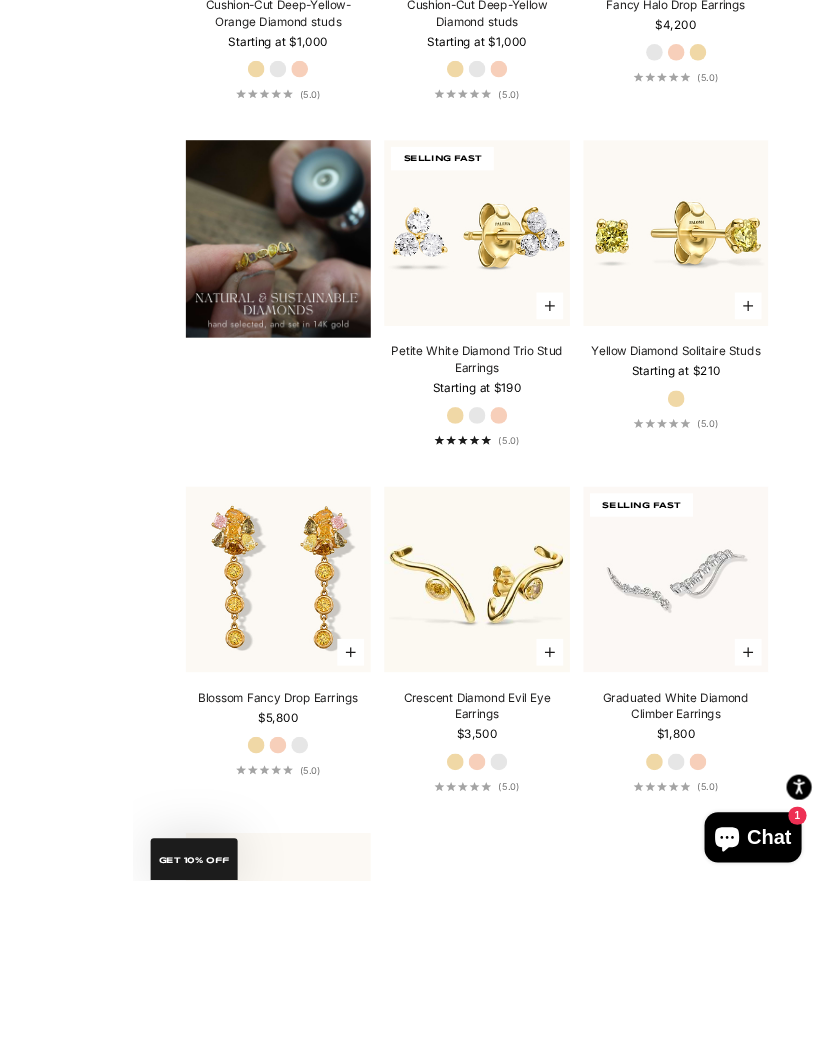 scroll, scrollTop: 2012, scrollLeft: 0, axis: vertical 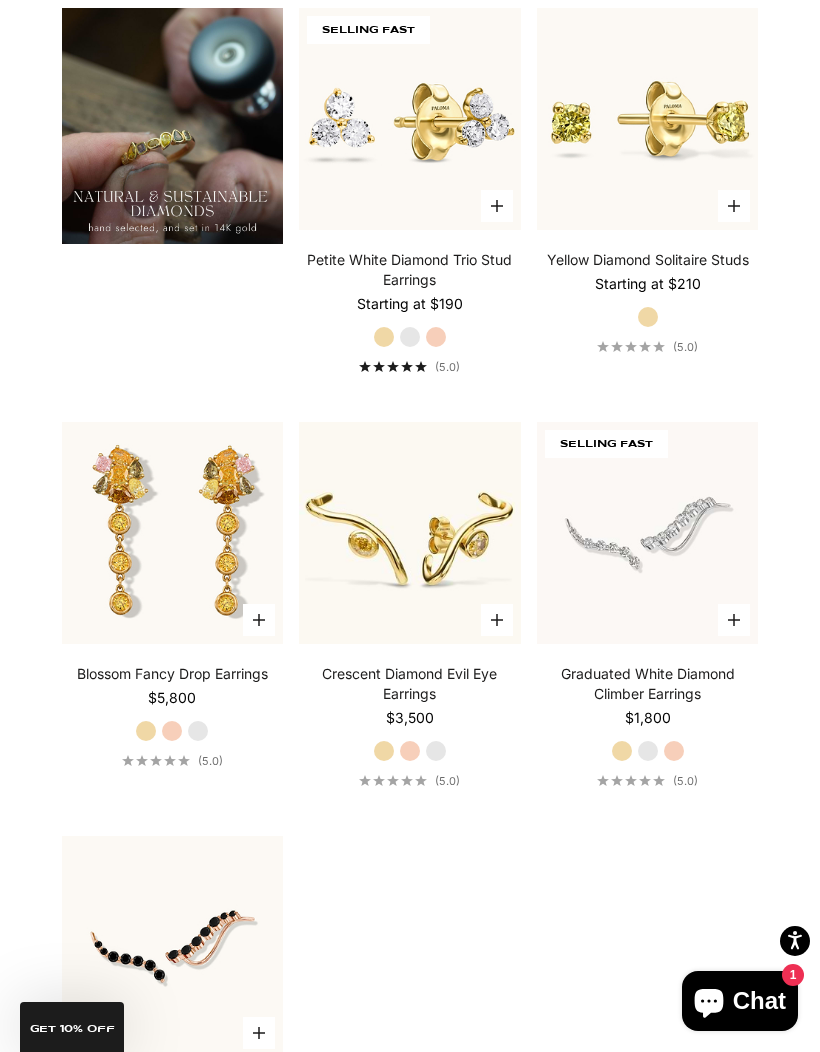 click at bounding box center (172, 533) 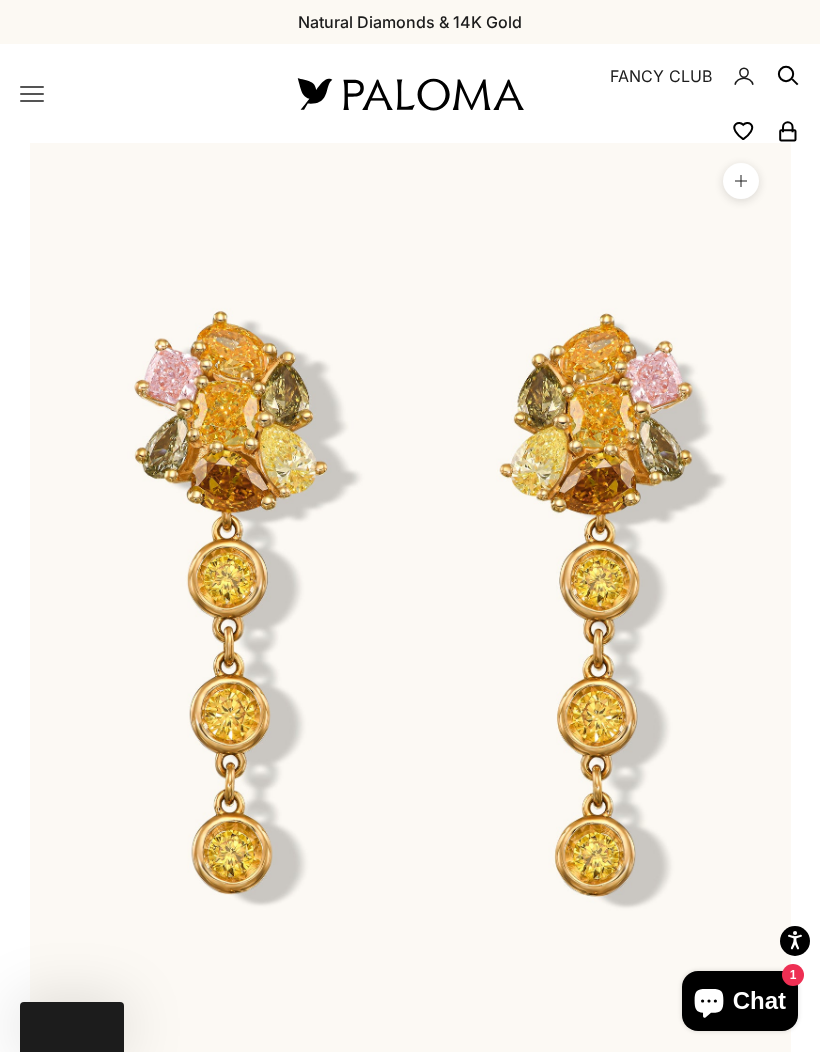 scroll, scrollTop: 159, scrollLeft: 0, axis: vertical 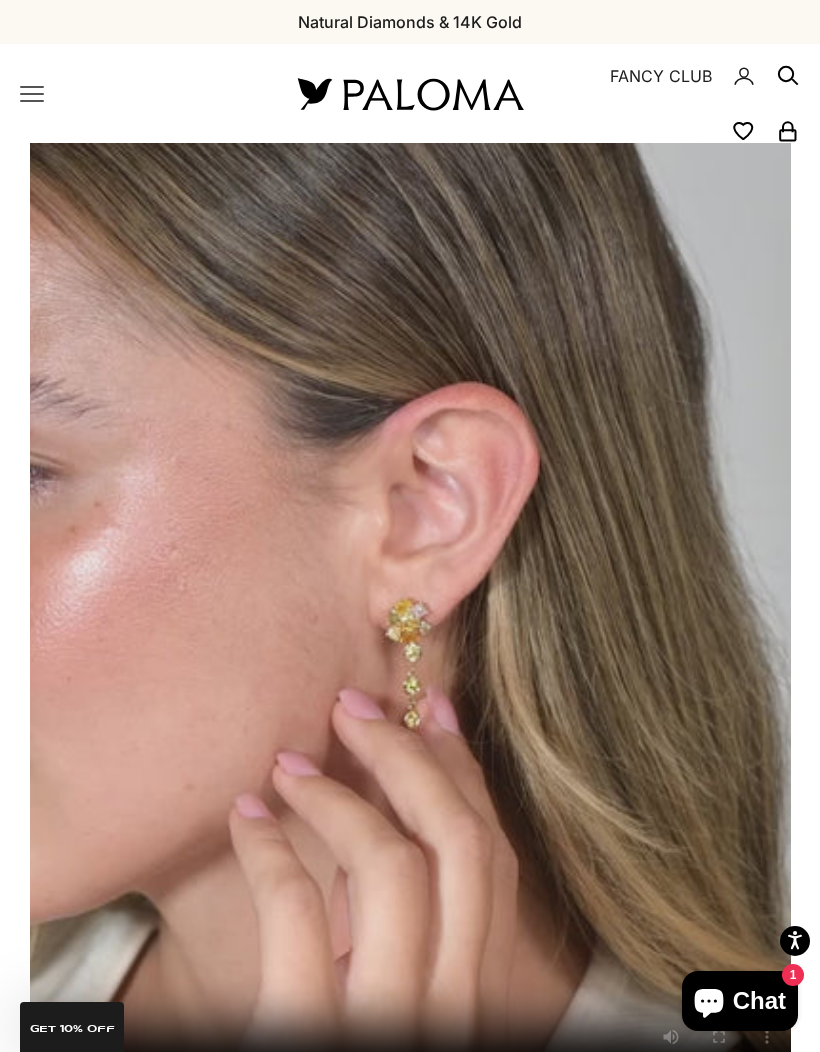 click 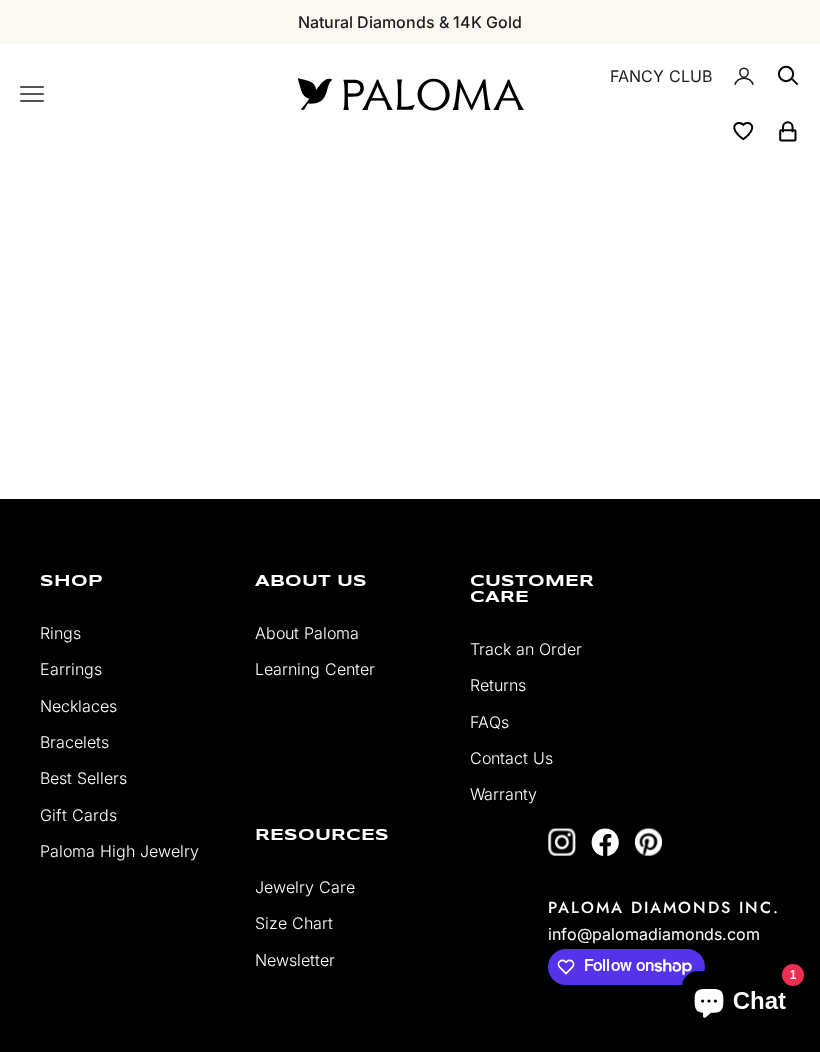 scroll, scrollTop: 0, scrollLeft: 0, axis: both 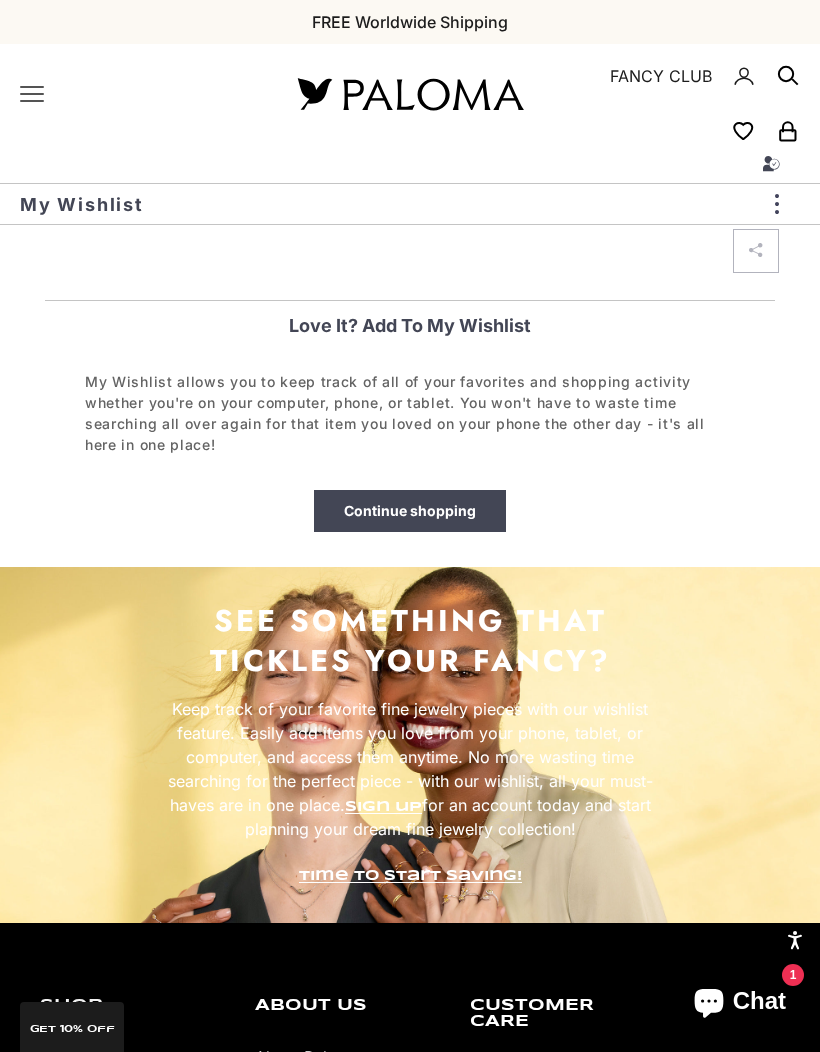 click 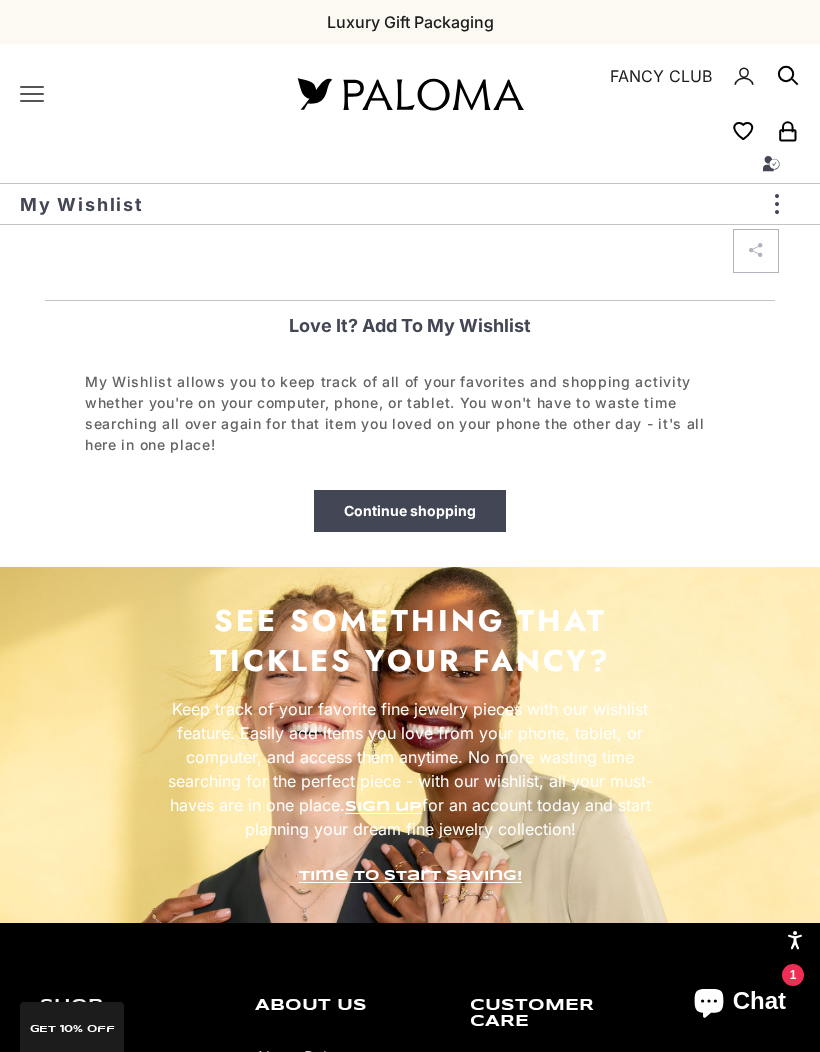 click at bounding box center [769, 204] 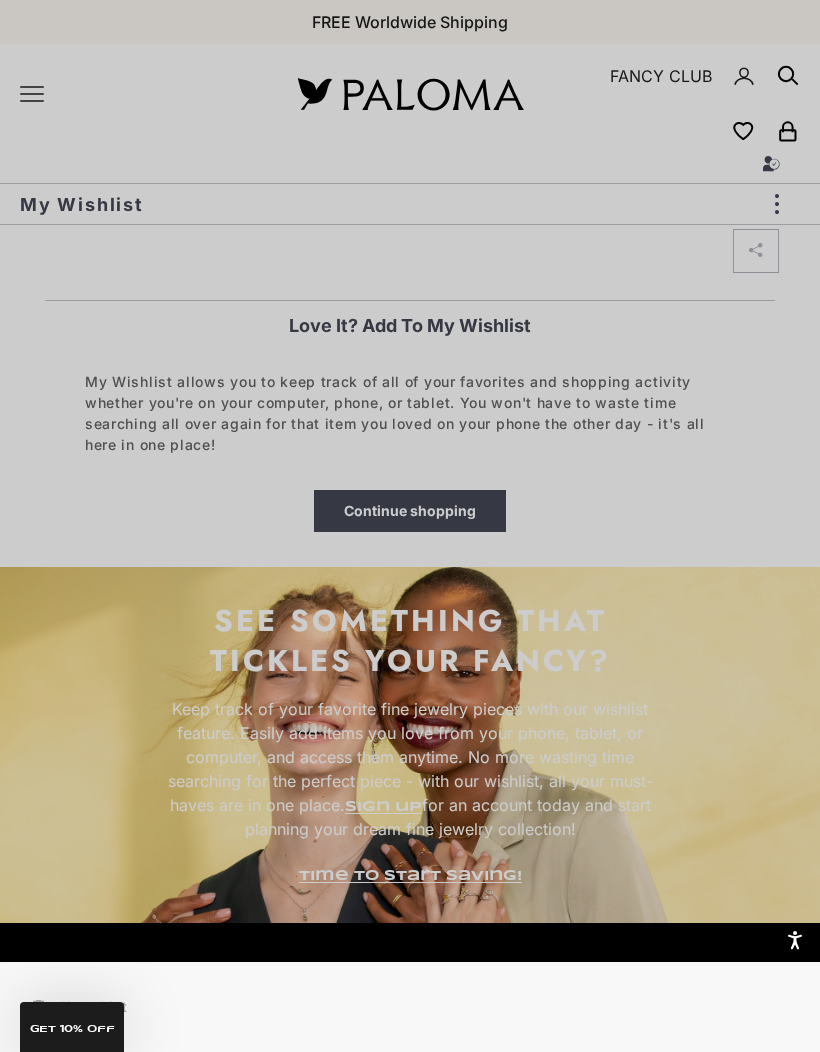 click at bounding box center [410, 526] 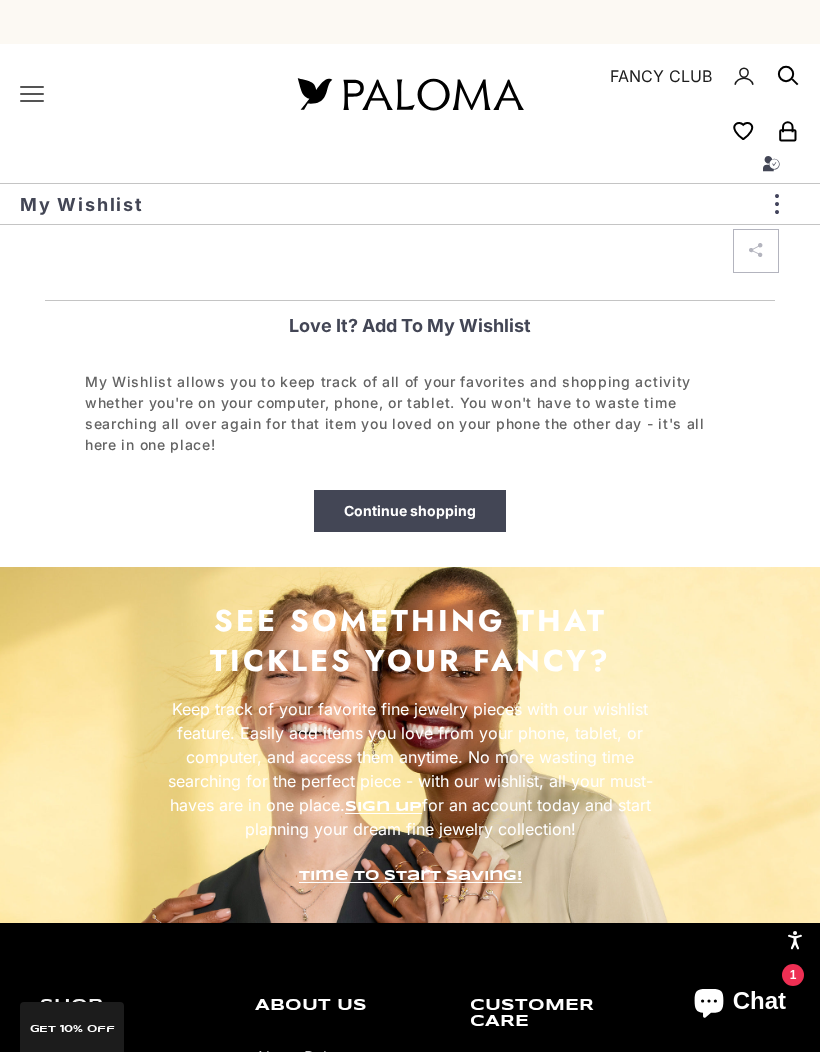 click on "Continue shopping" at bounding box center (410, 511) 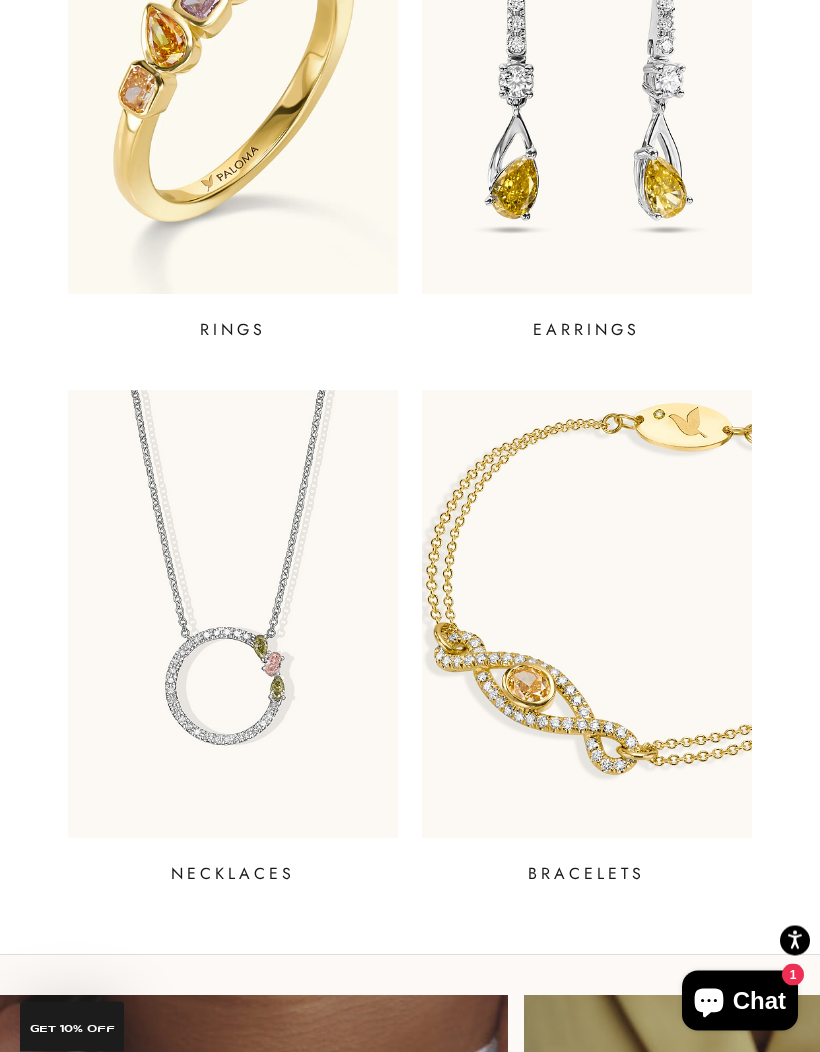 scroll, scrollTop: 766, scrollLeft: 0, axis: vertical 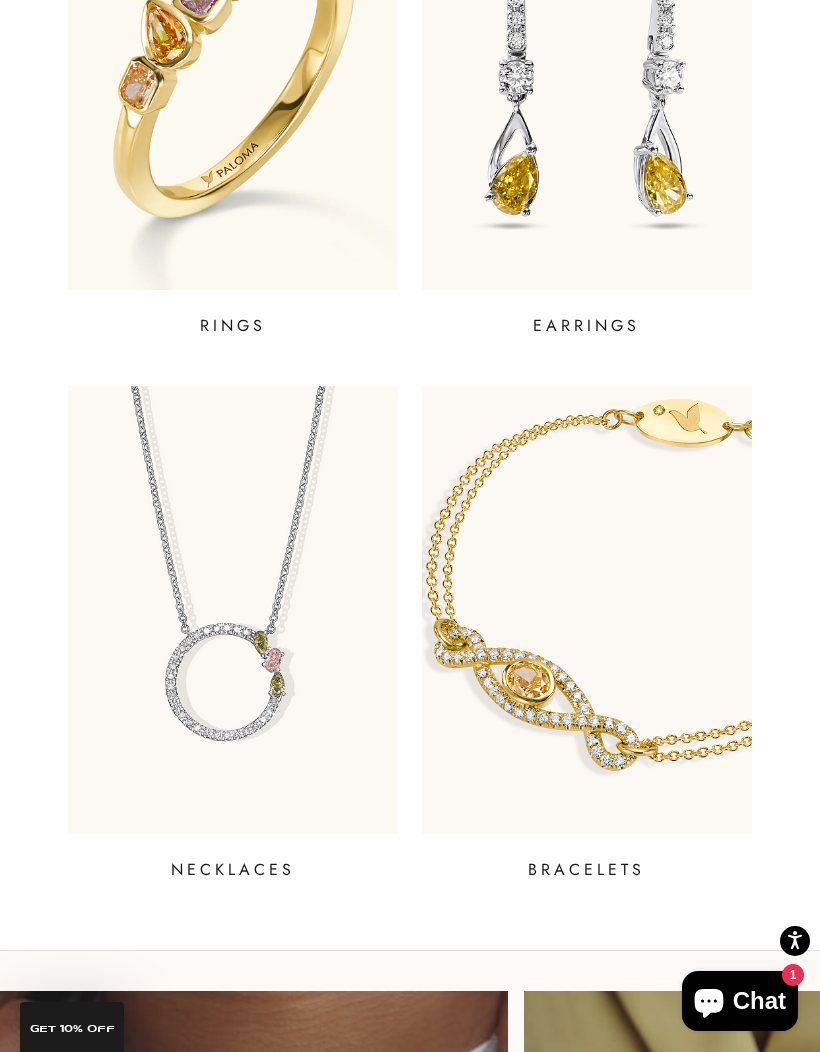 click at bounding box center [233, 610] 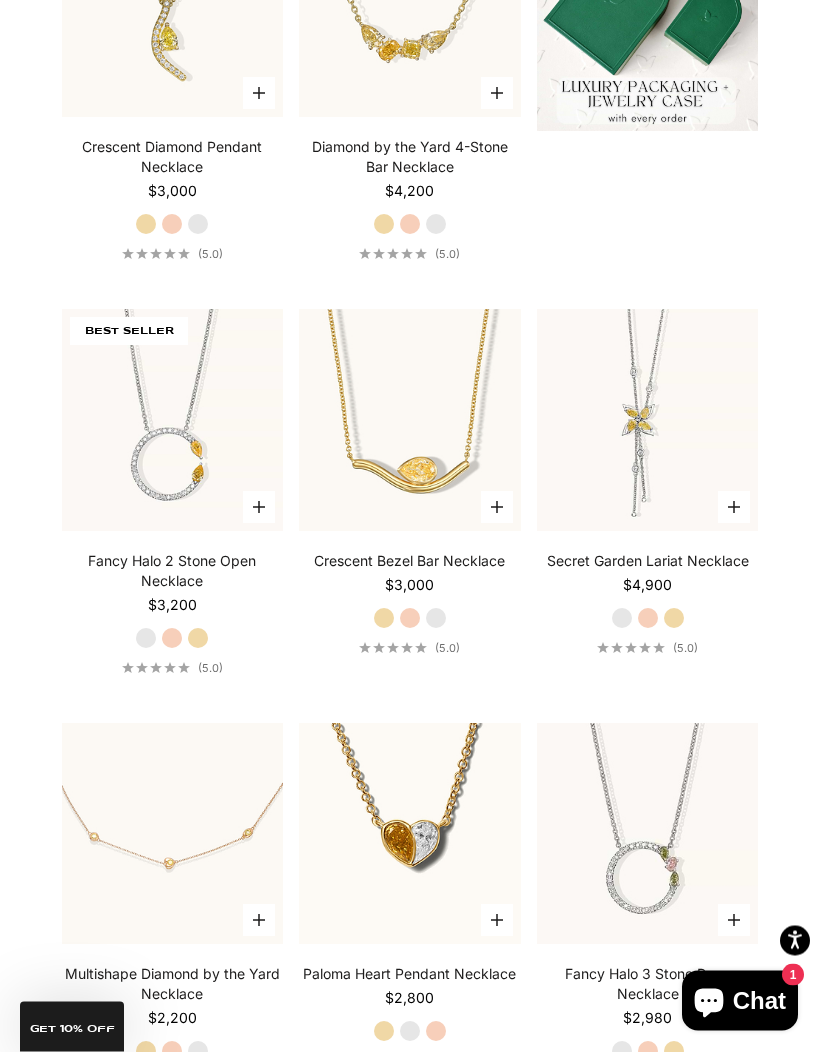 scroll, scrollTop: 884, scrollLeft: 0, axis: vertical 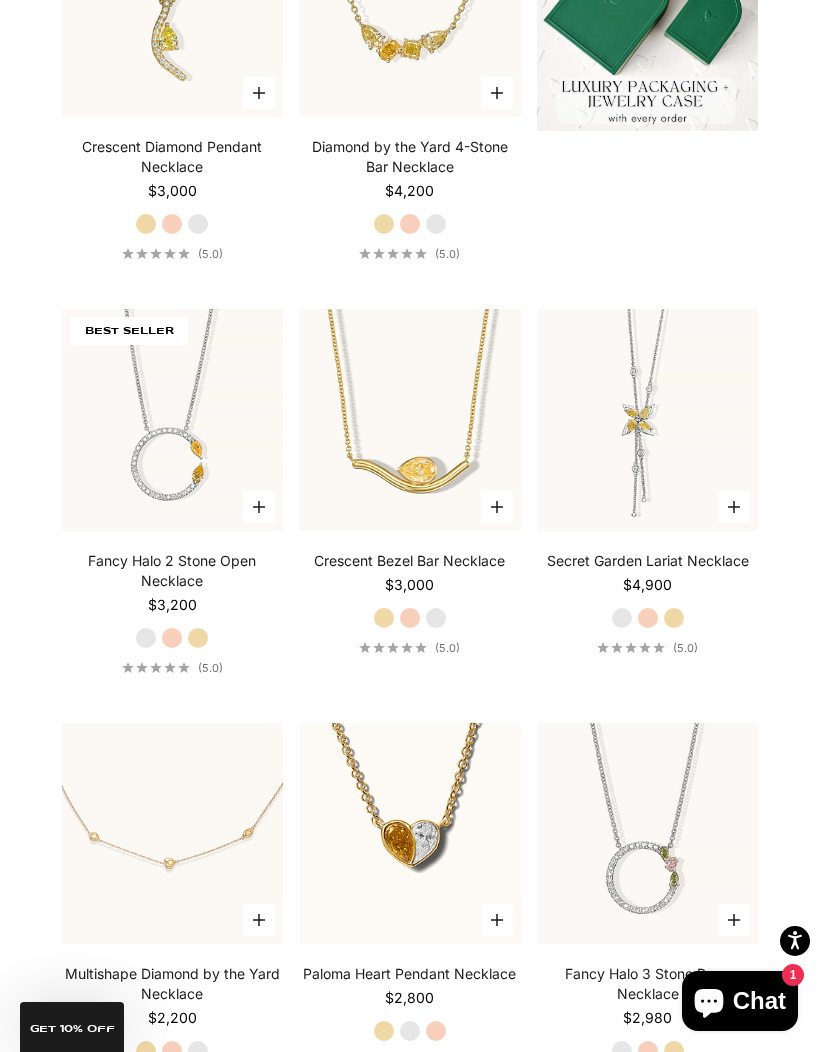 click at bounding box center (648, 420) 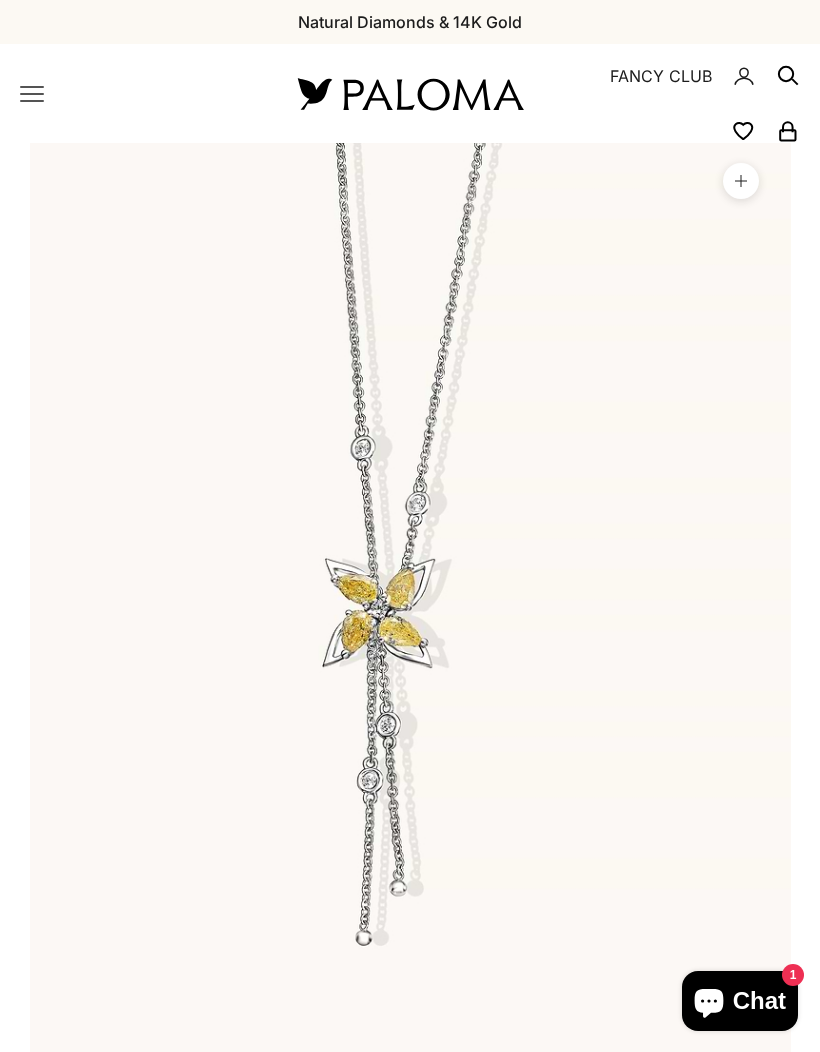 scroll, scrollTop: 0, scrollLeft: 0, axis: both 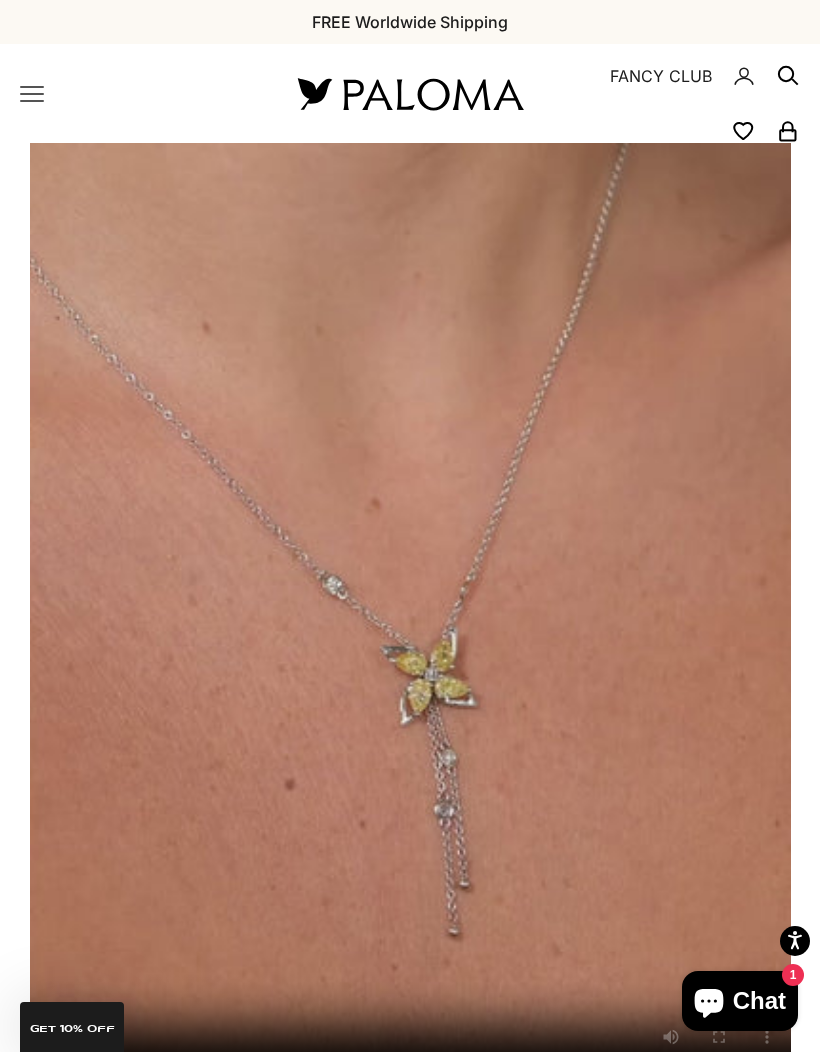 click 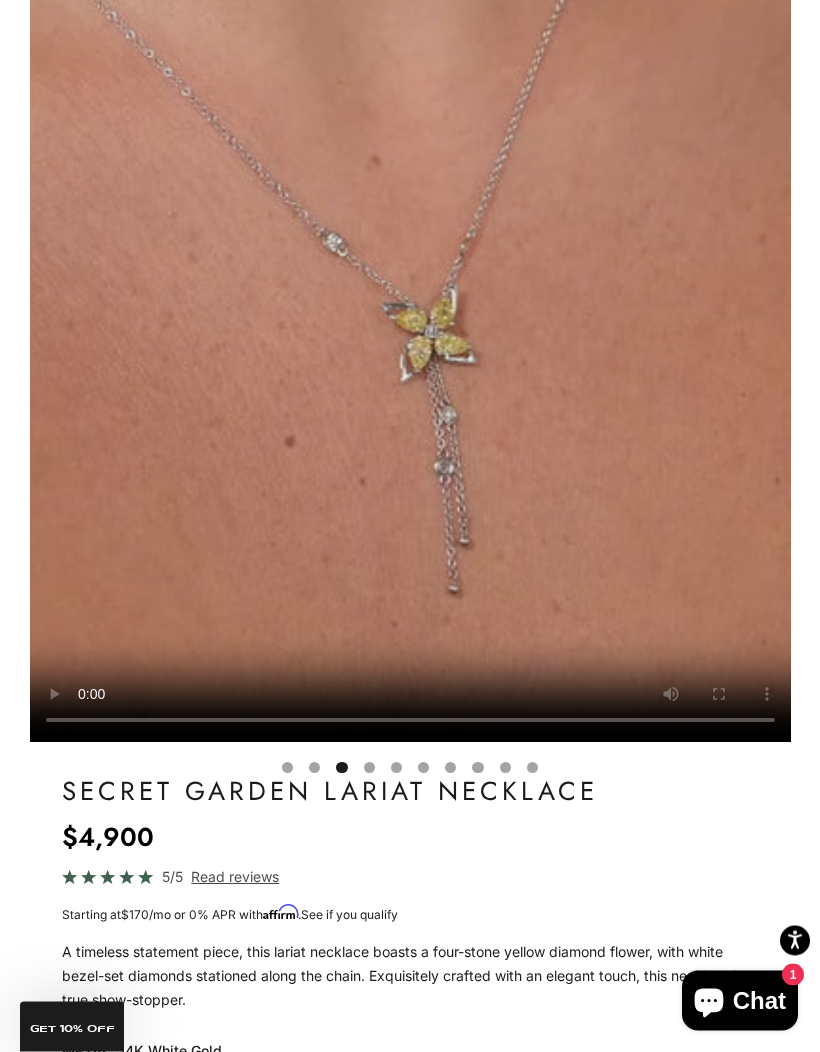 scroll, scrollTop: 343, scrollLeft: 0, axis: vertical 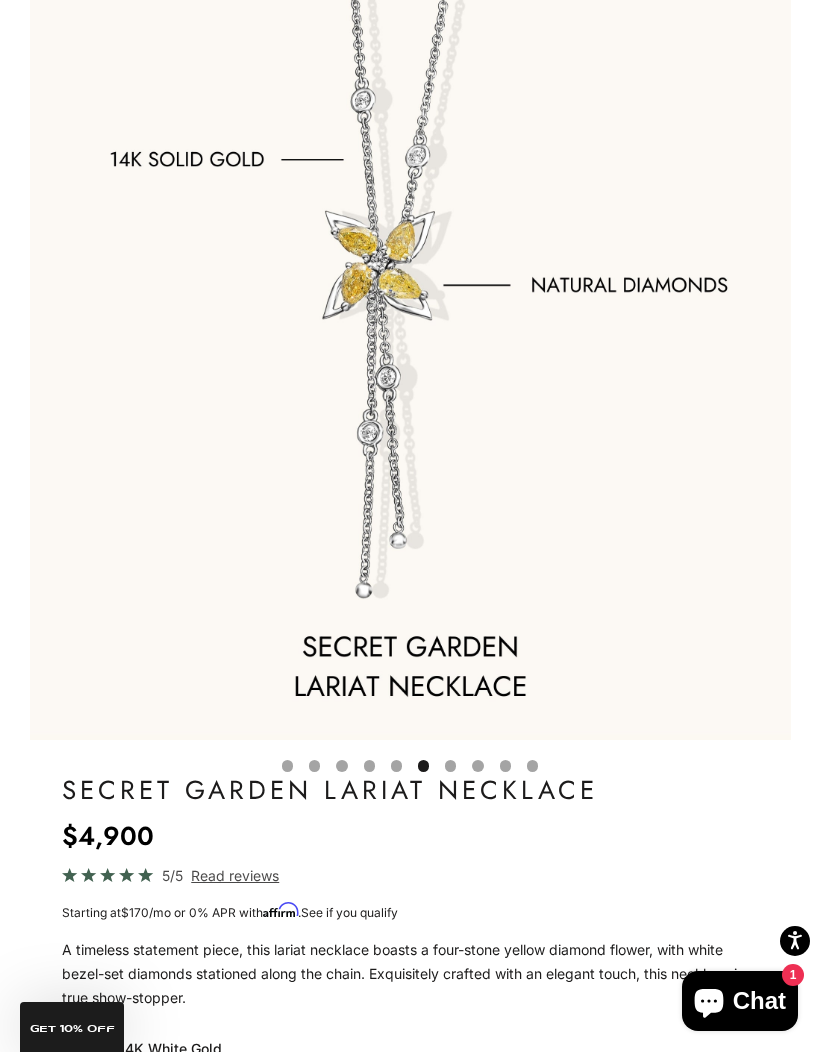 click on "Yellow Gold" 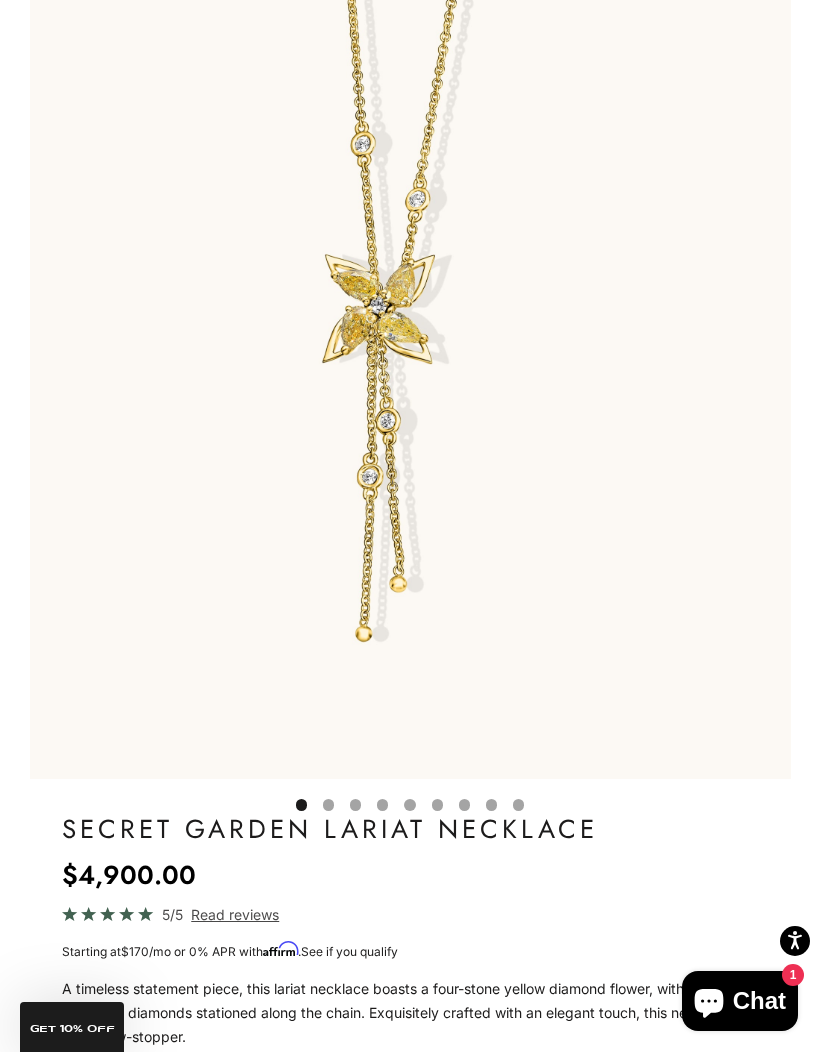 scroll, scrollTop: 303, scrollLeft: 0, axis: vertical 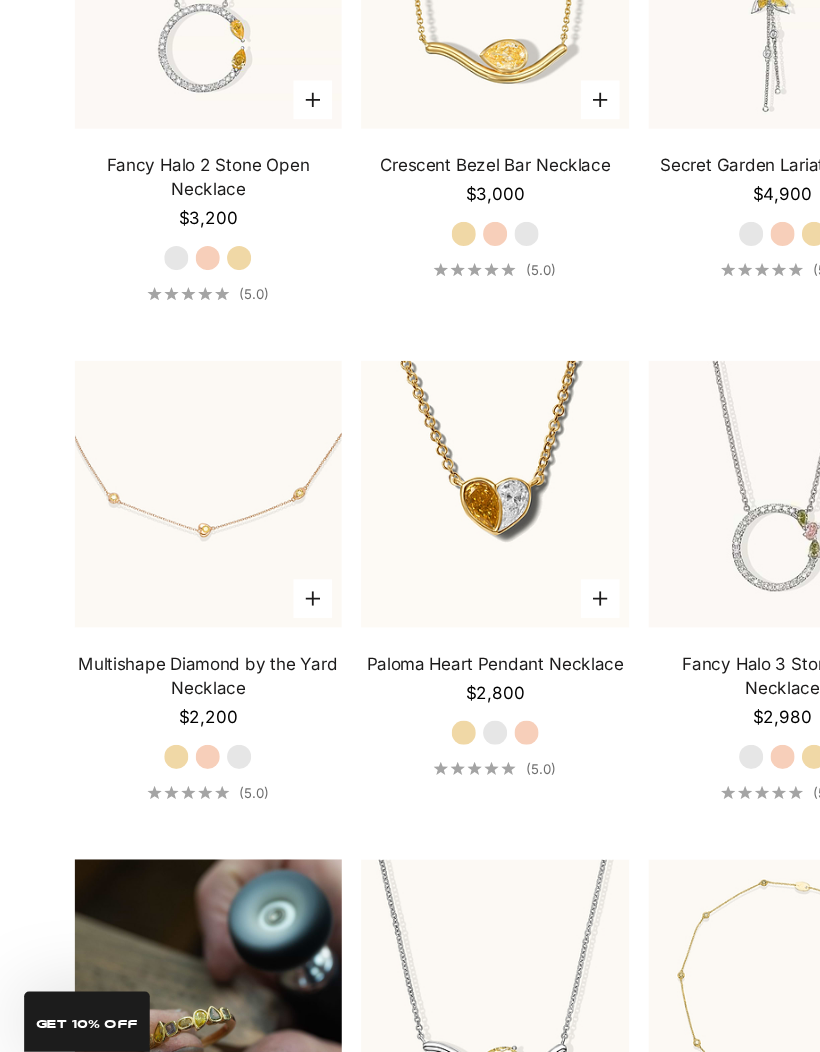 click at bounding box center [410, 591] 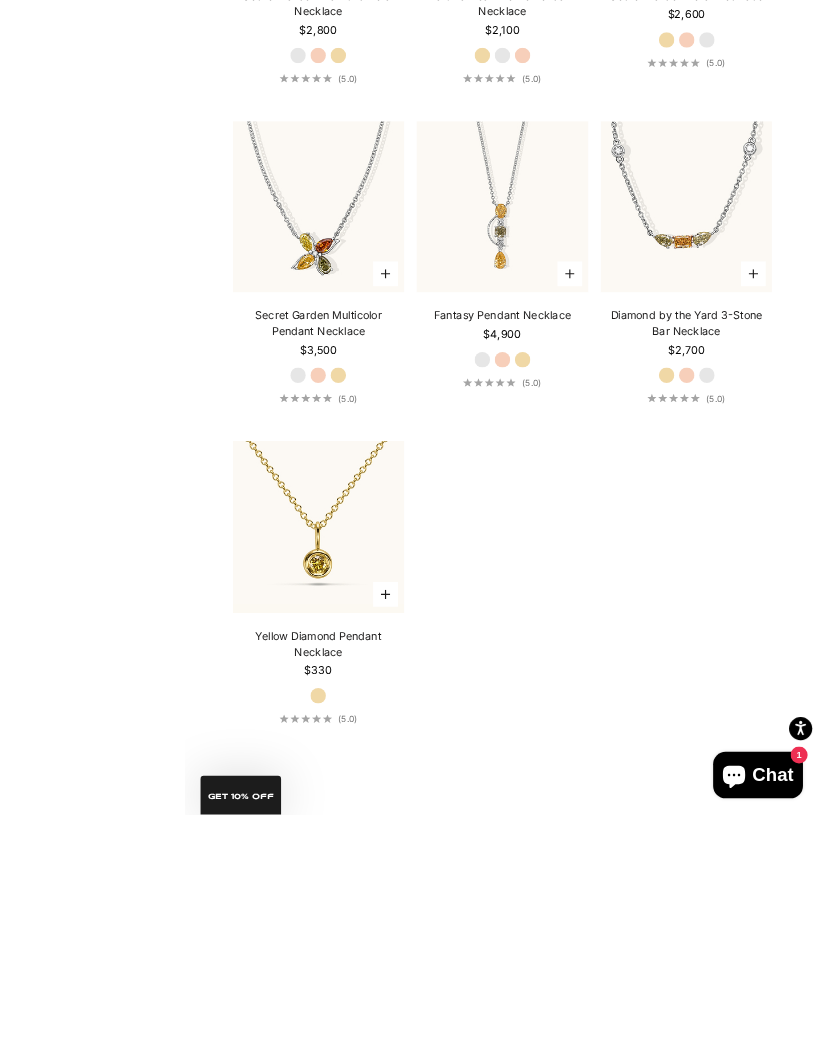 scroll, scrollTop: 2851, scrollLeft: 0, axis: vertical 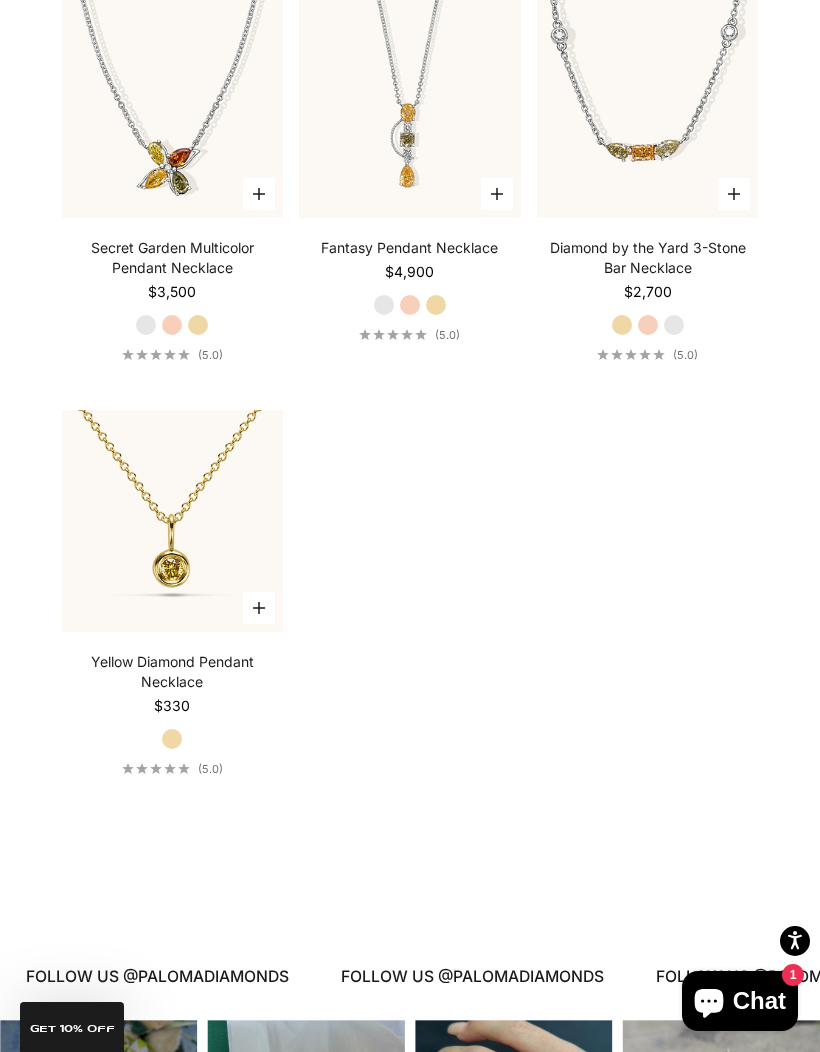 click at bounding box center (172, 521) 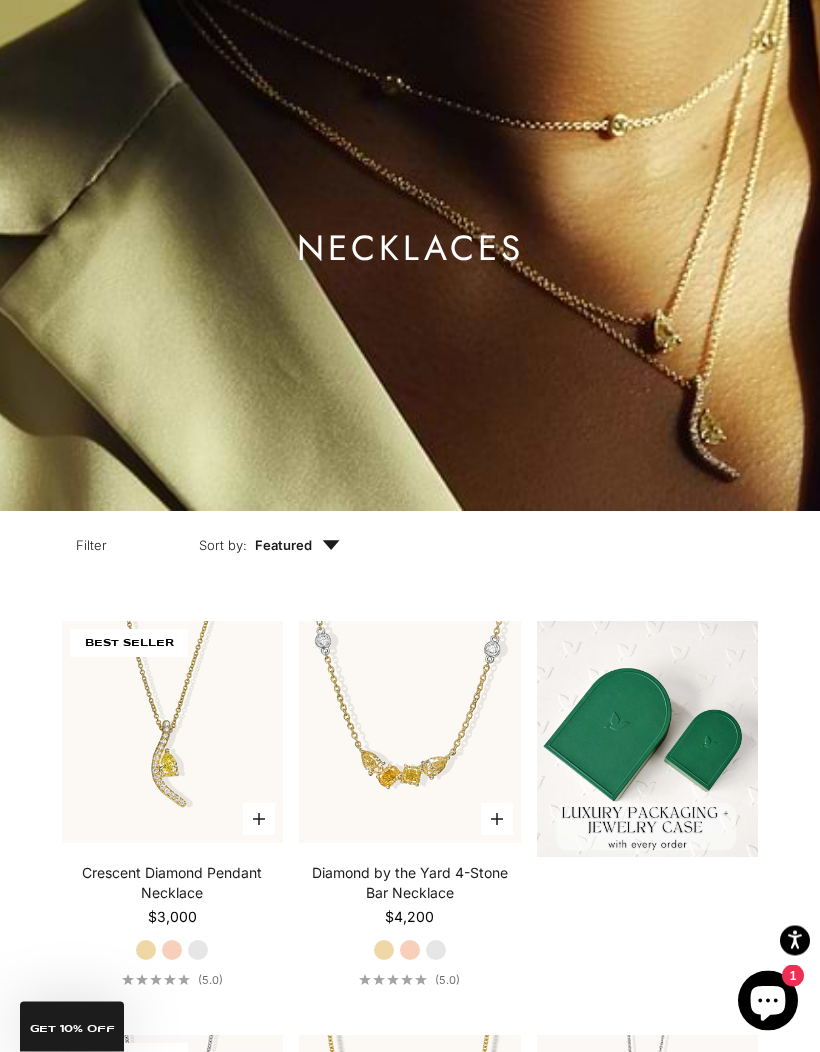 scroll, scrollTop: 0, scrollLeft: 0, axis: both 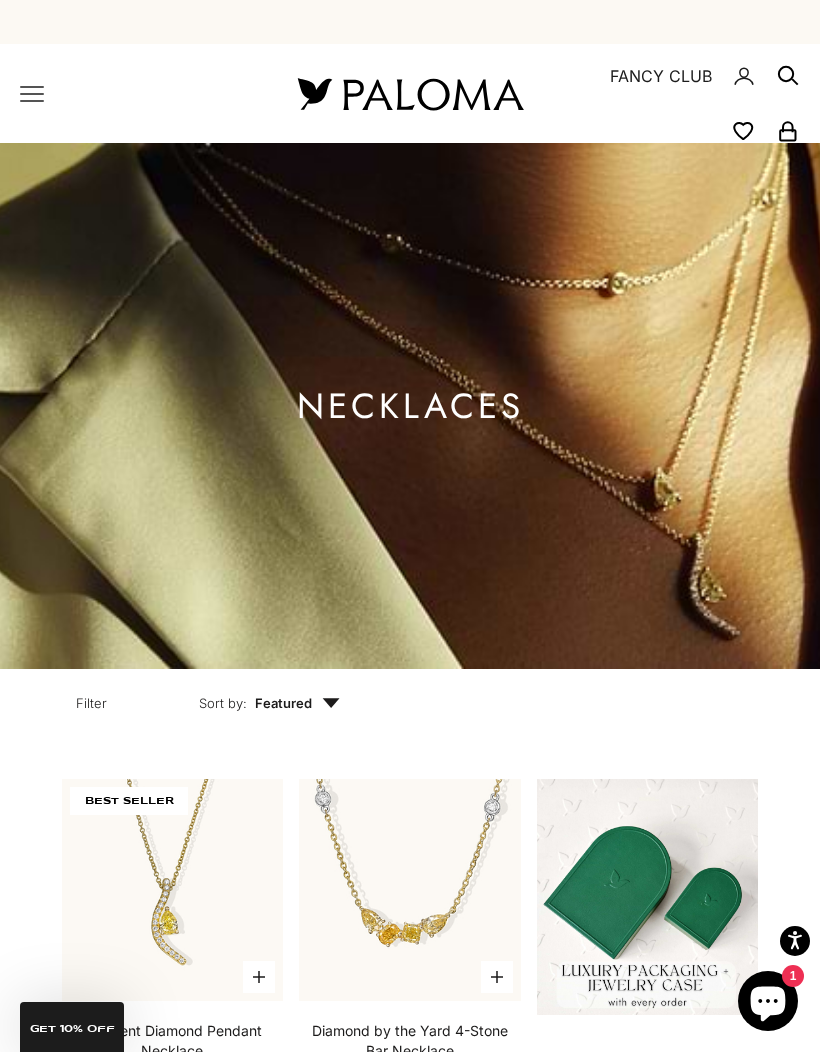 click 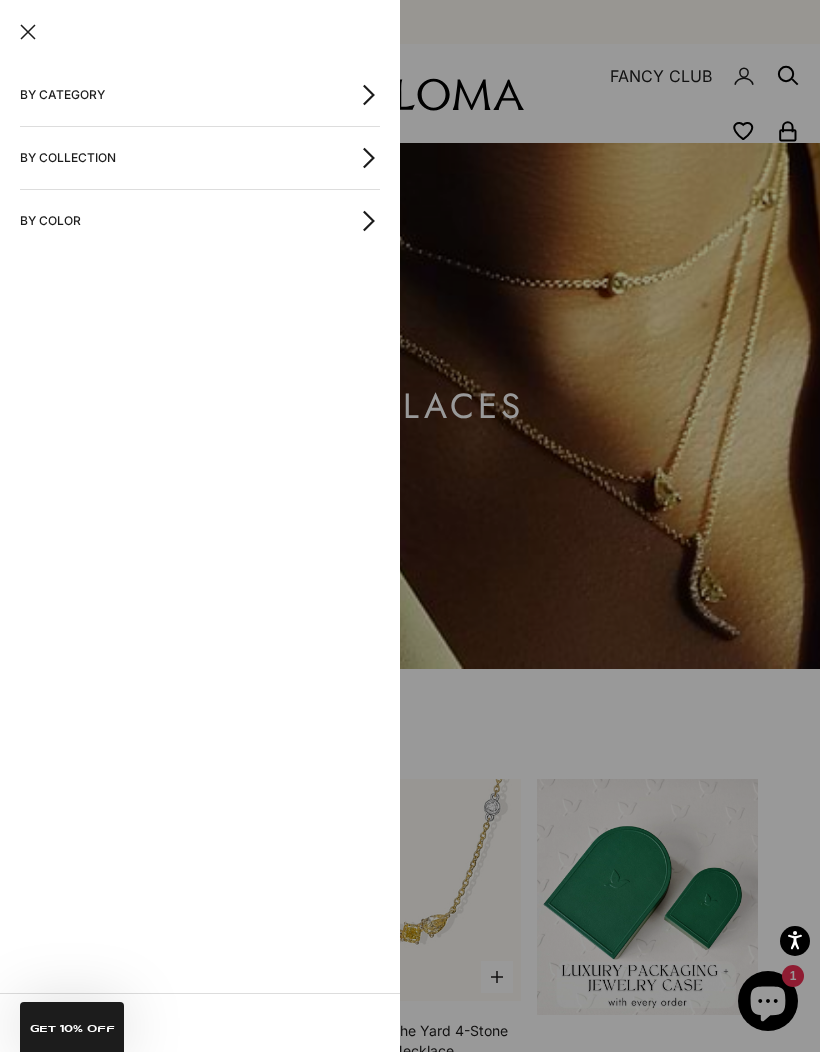 click on "By Category" at bounding box center [200, 95] 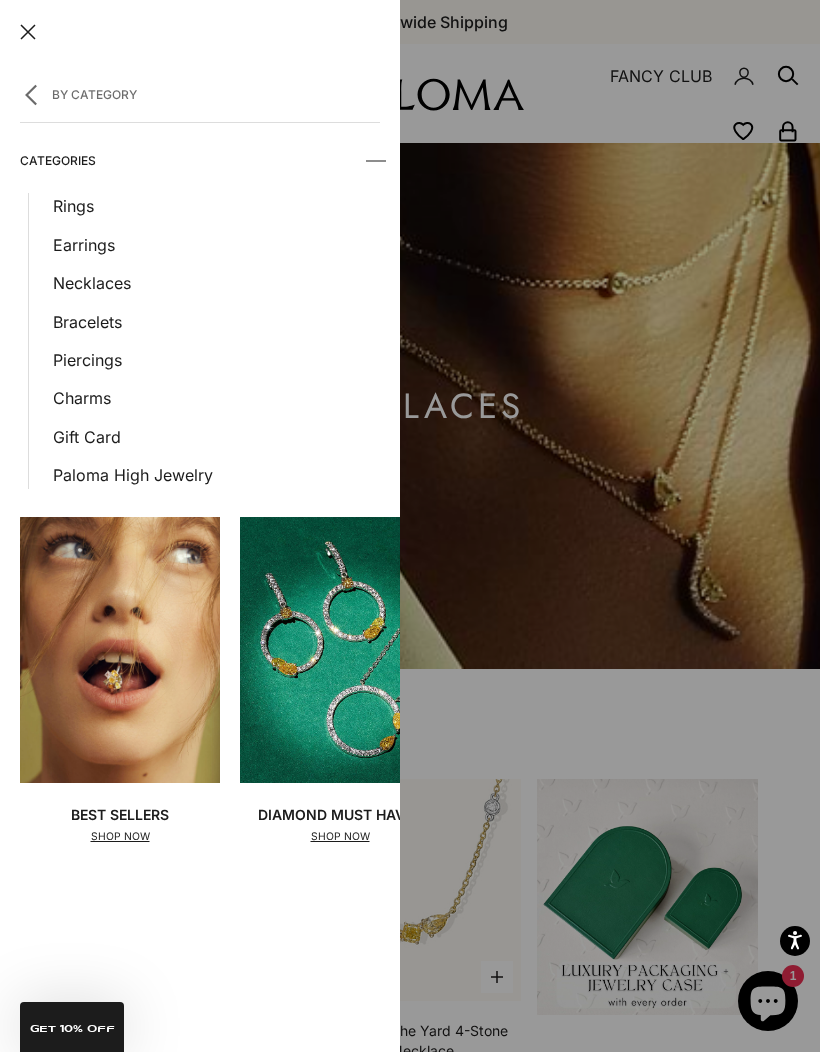 click on "Rings" at bounding box center (216, 206) 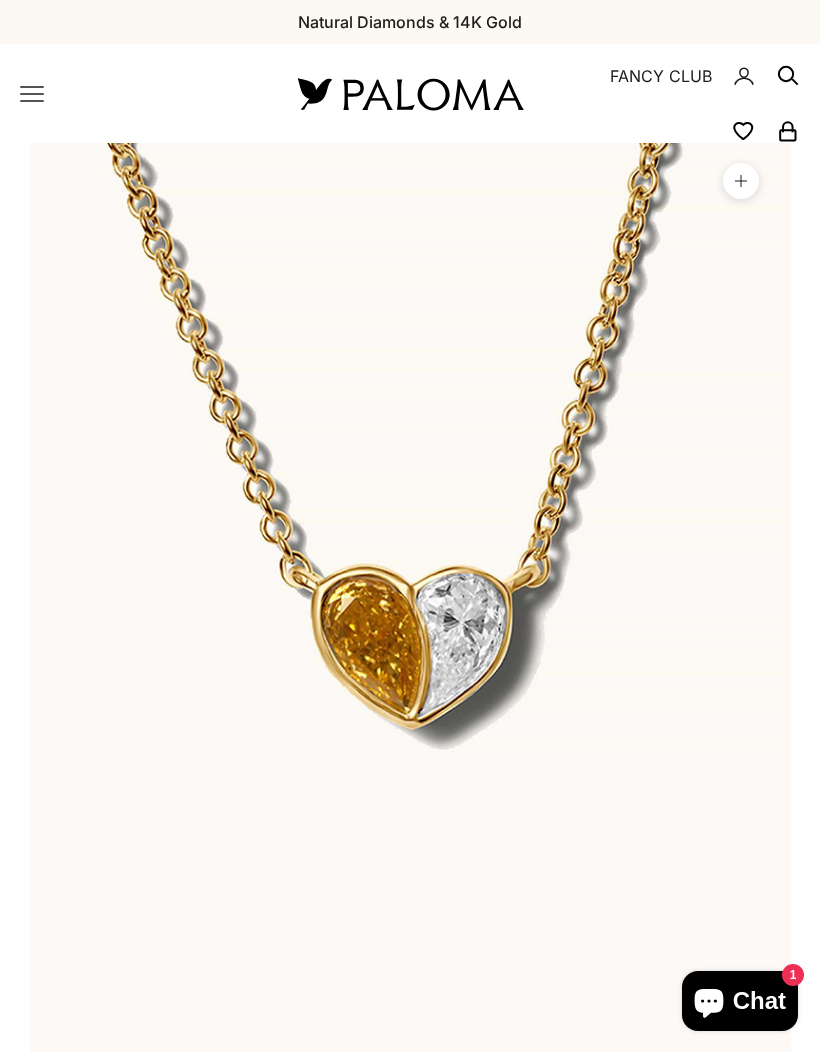 scroll, scrollTop: 0, scrollLeft: 0, axis: both 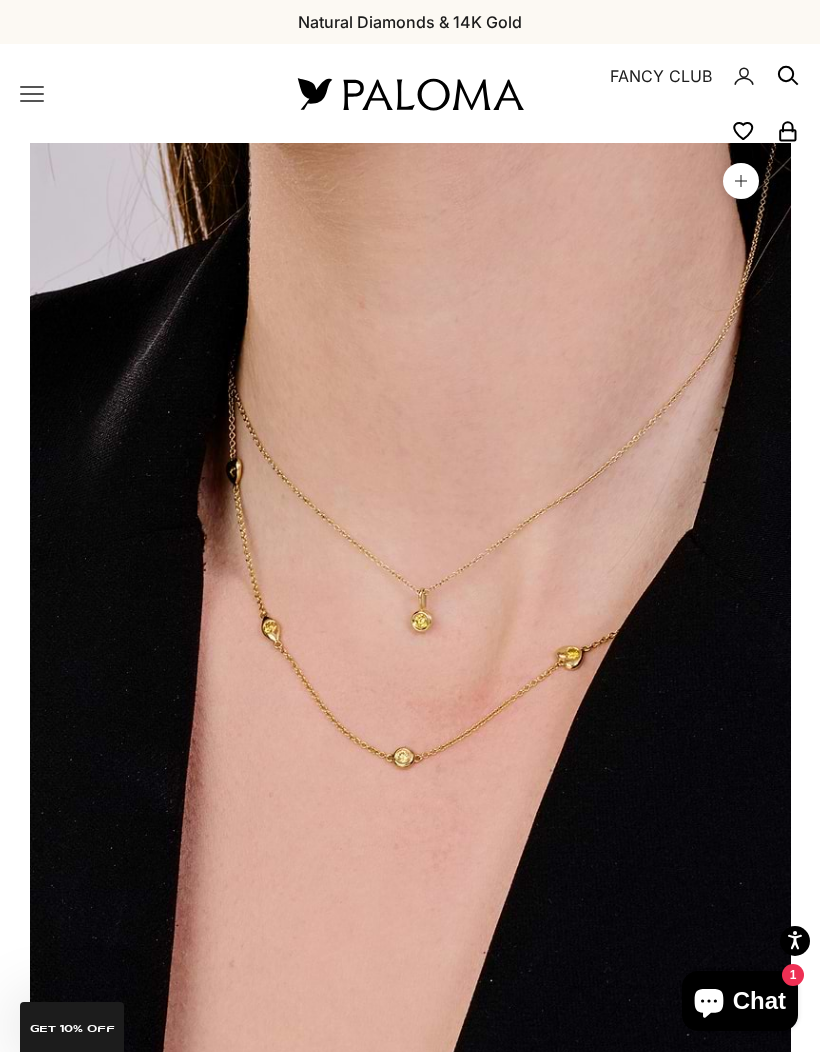 click 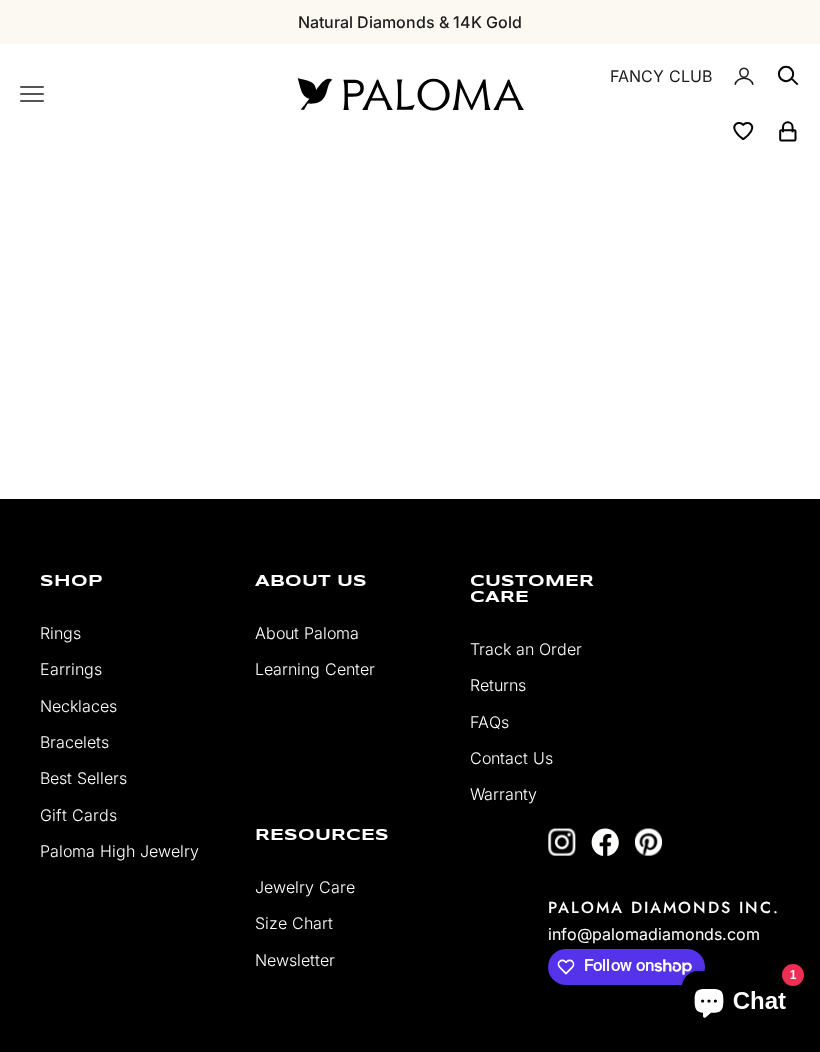 scroll, scrollTop: 0, scrollLeft: 0, axis: both 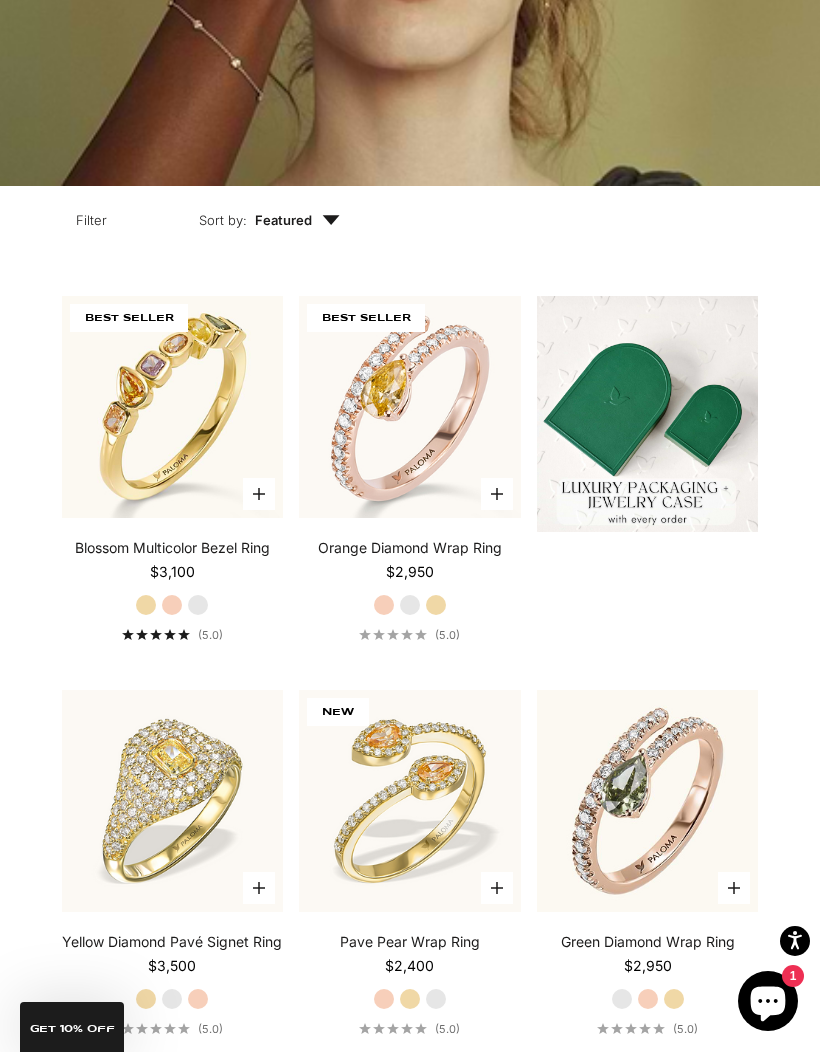 click at bounding box center [410, 407] 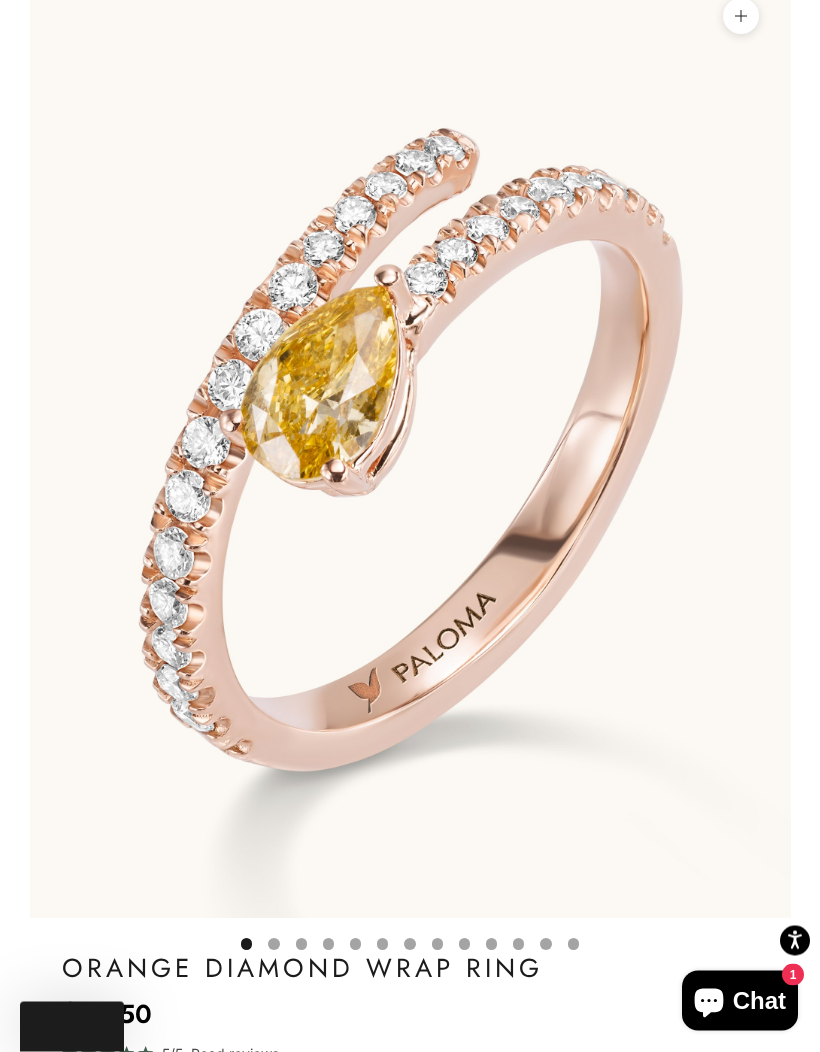 scroll, scrollTop: 429, scrollLeft: 0, axis: vertical 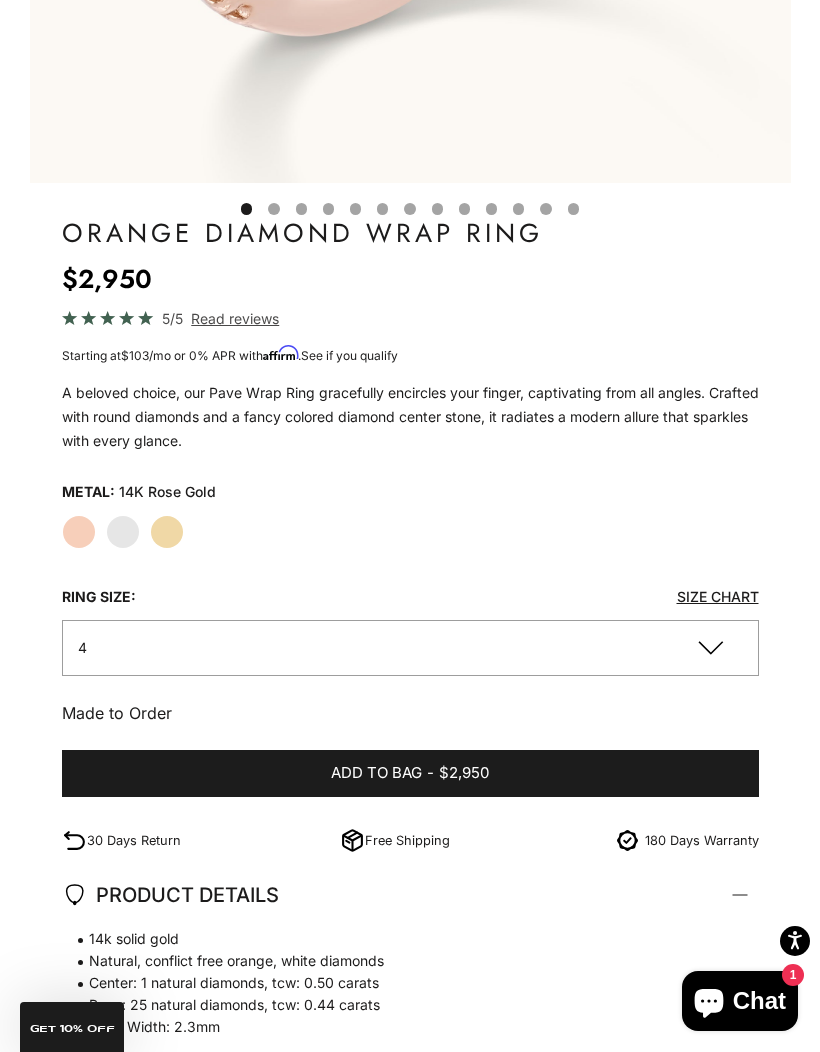 click on "4" 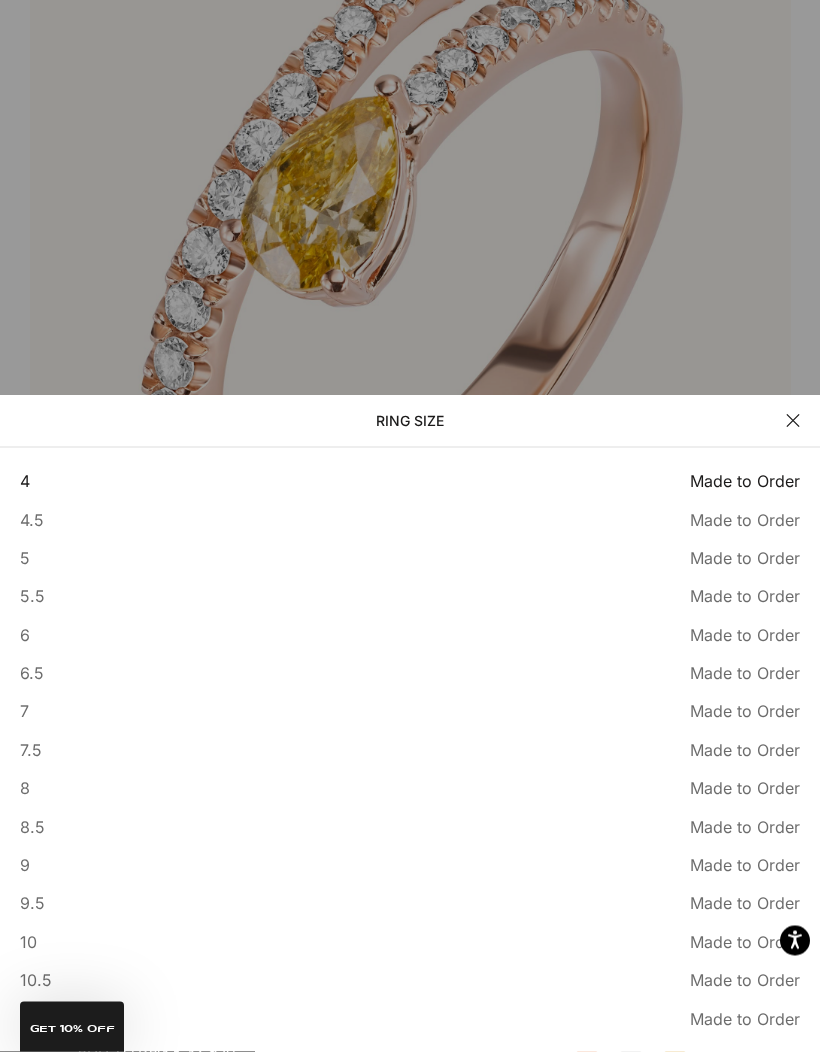 scroll, scrollTop: 355, scrollLeft: 0, axis: vertical 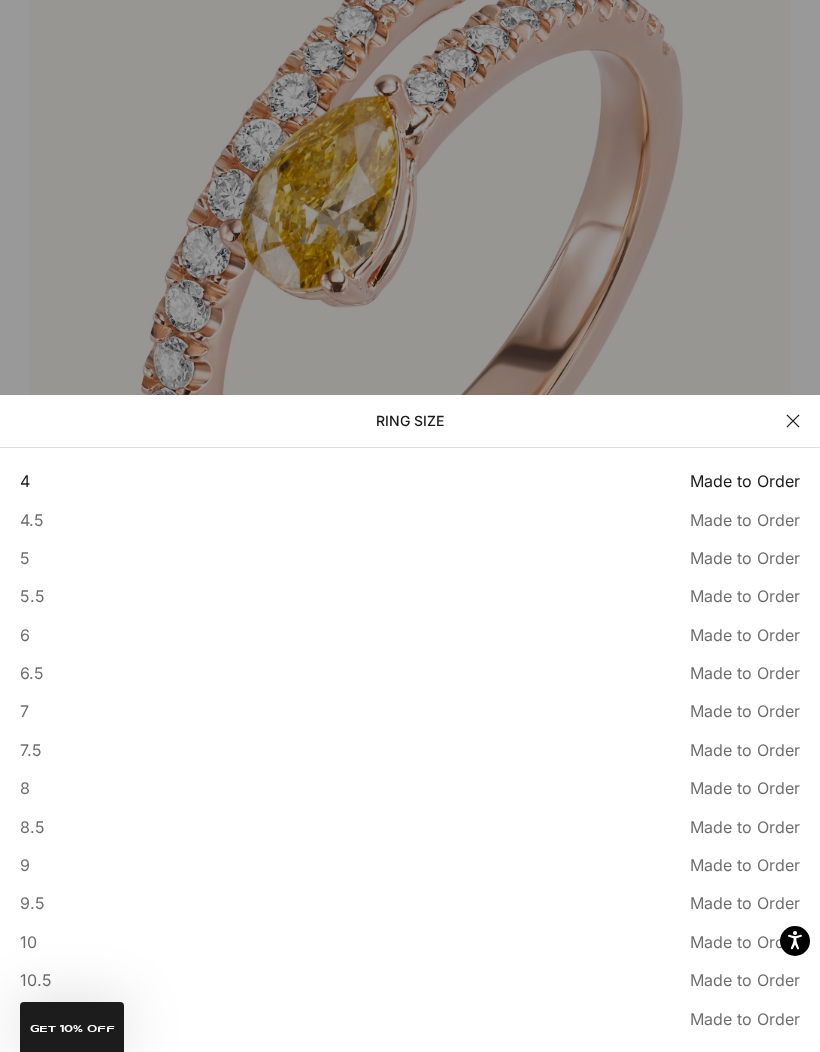 click on "9 Made to Order Sold out" at bounding box center (410, 865) 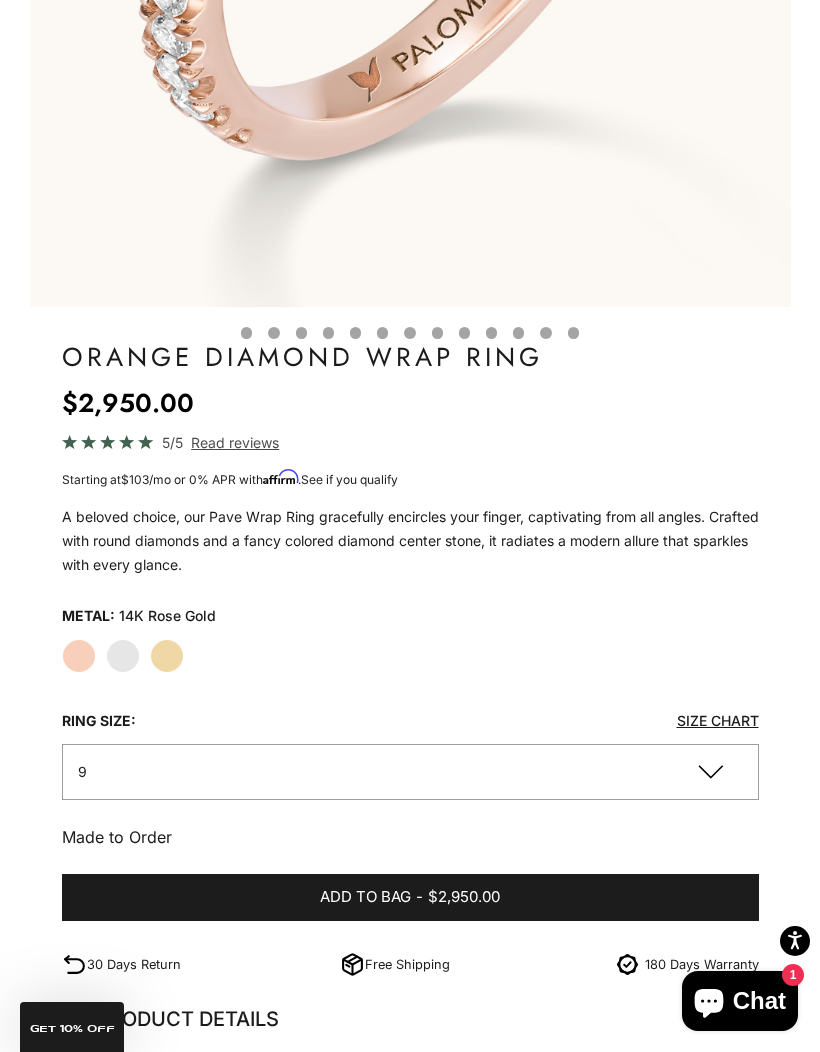click on "White Gold" 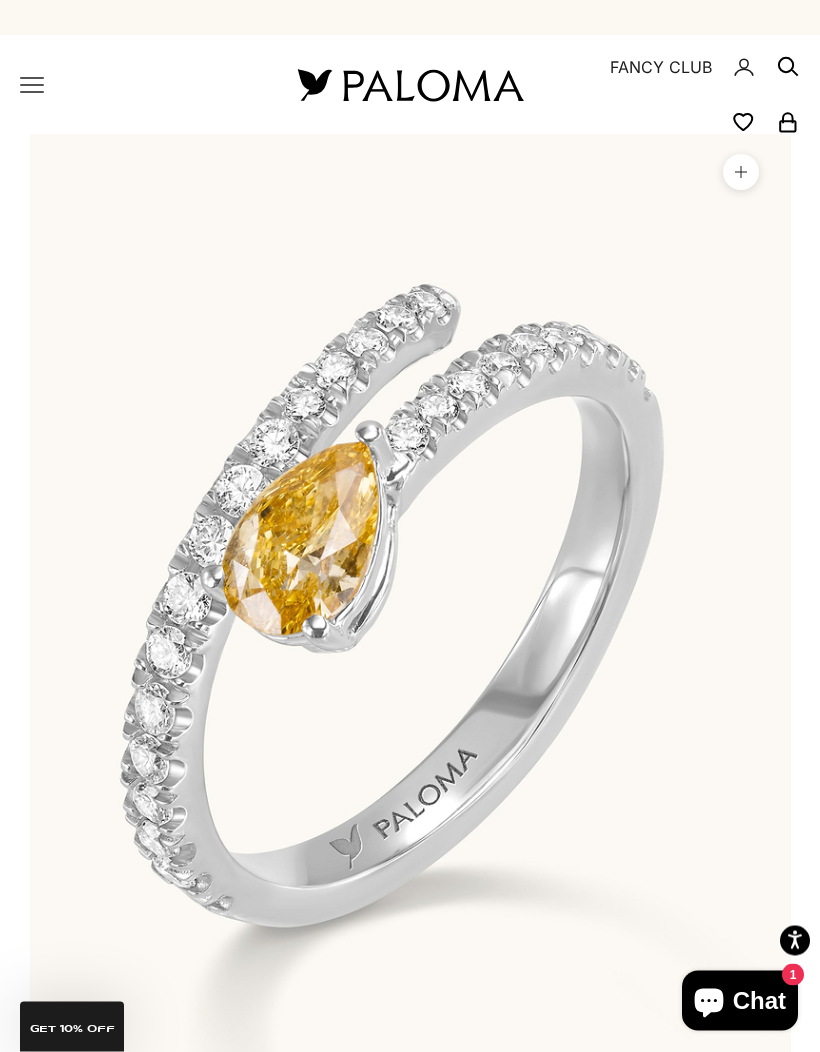 scroll, scrollTop: 9, scrollLeft: 0, axis: vertical 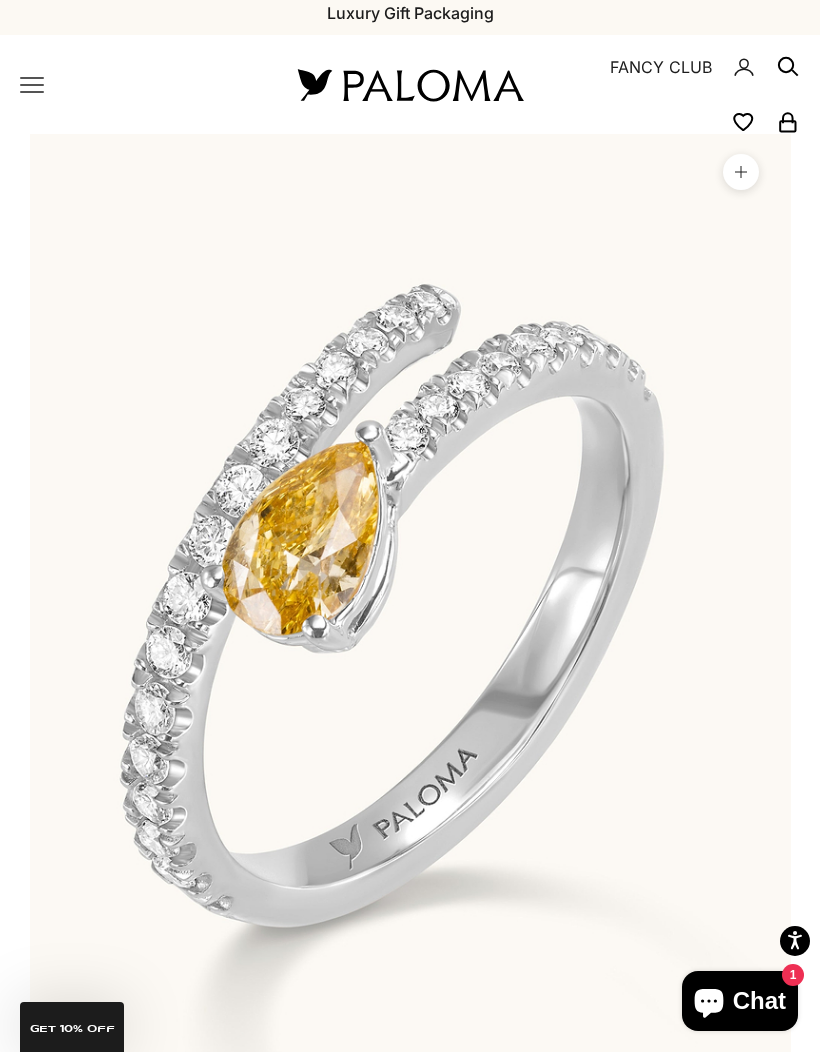 click 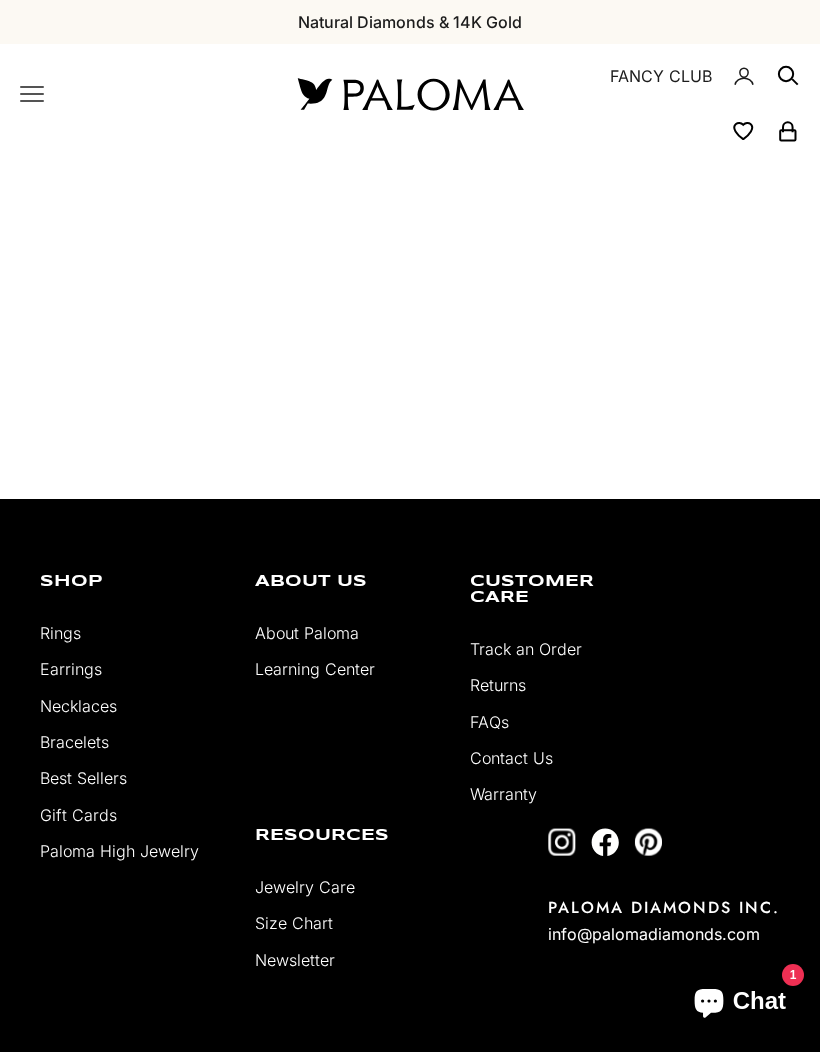 scroll, scrollTop: 0, scrollLeft: 0, axis: both 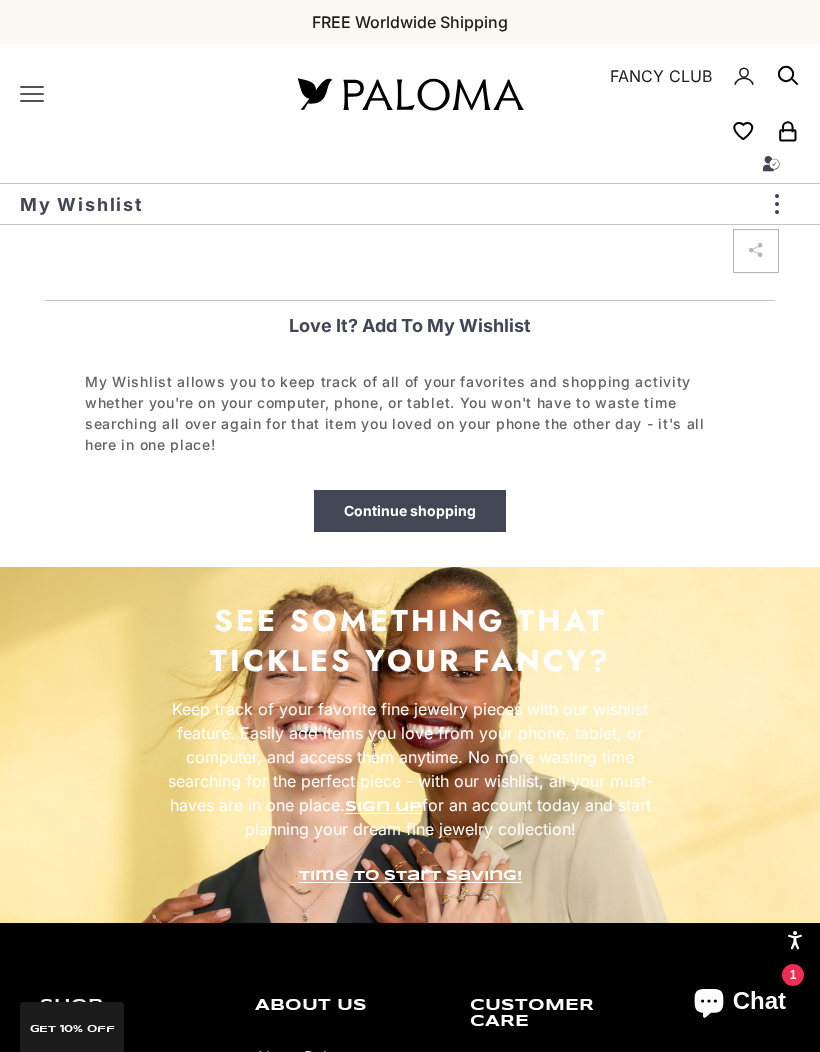 click 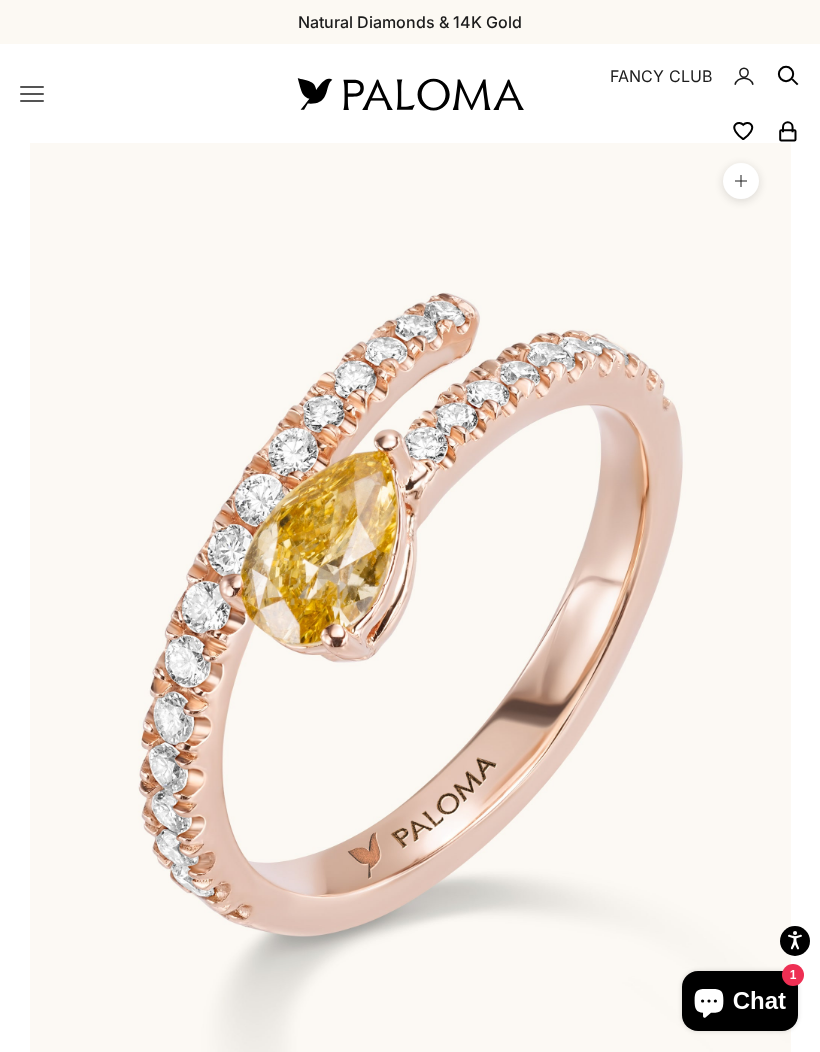 scroll, scrollTop: 0, scrollLeft: 0, axis: both 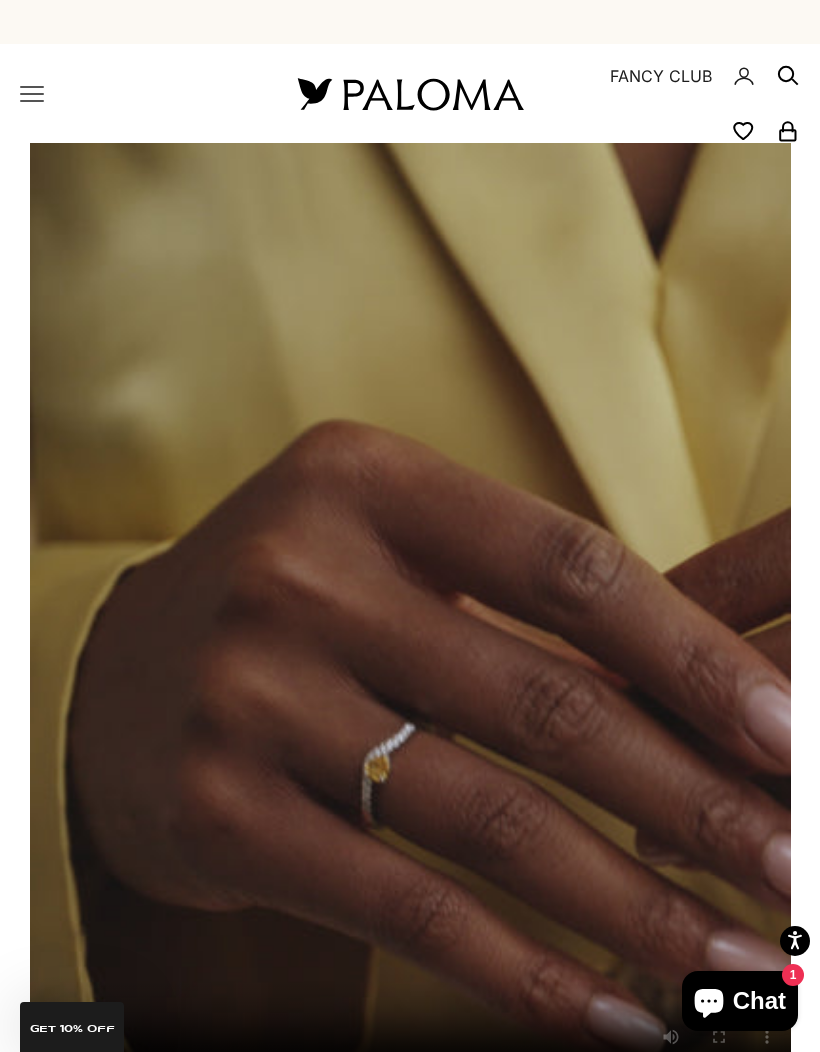click 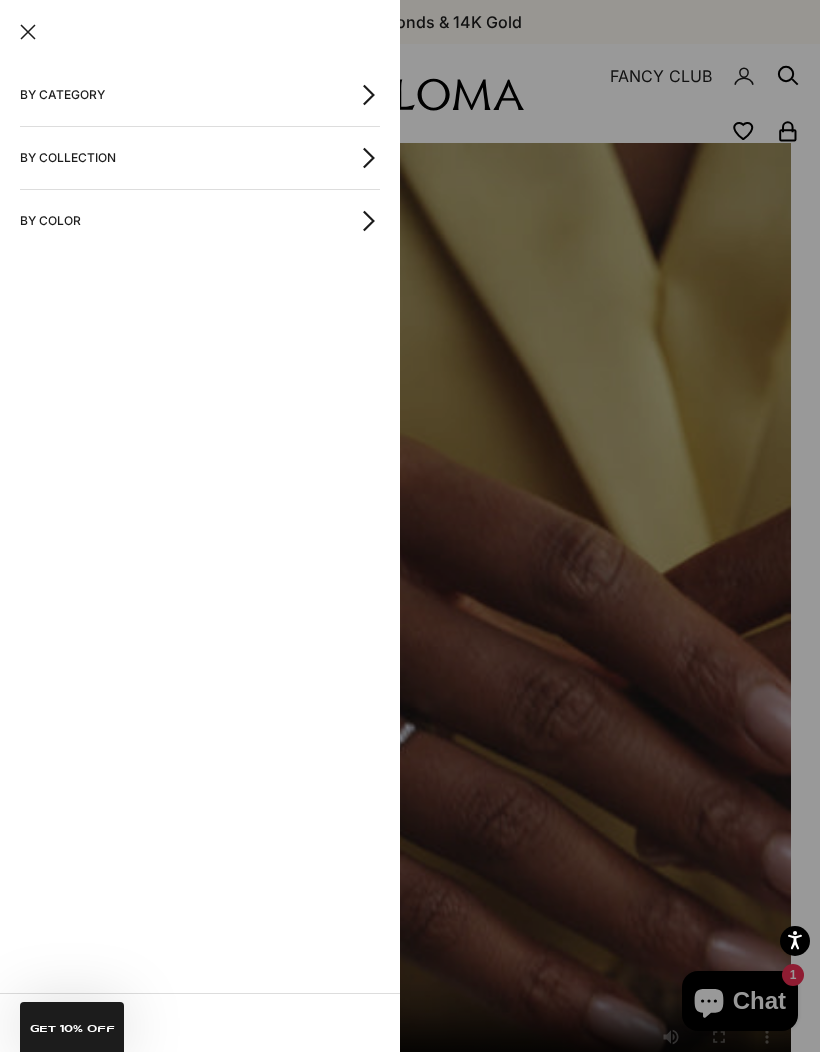 click on "By Category" at bounding box center (200, 95) 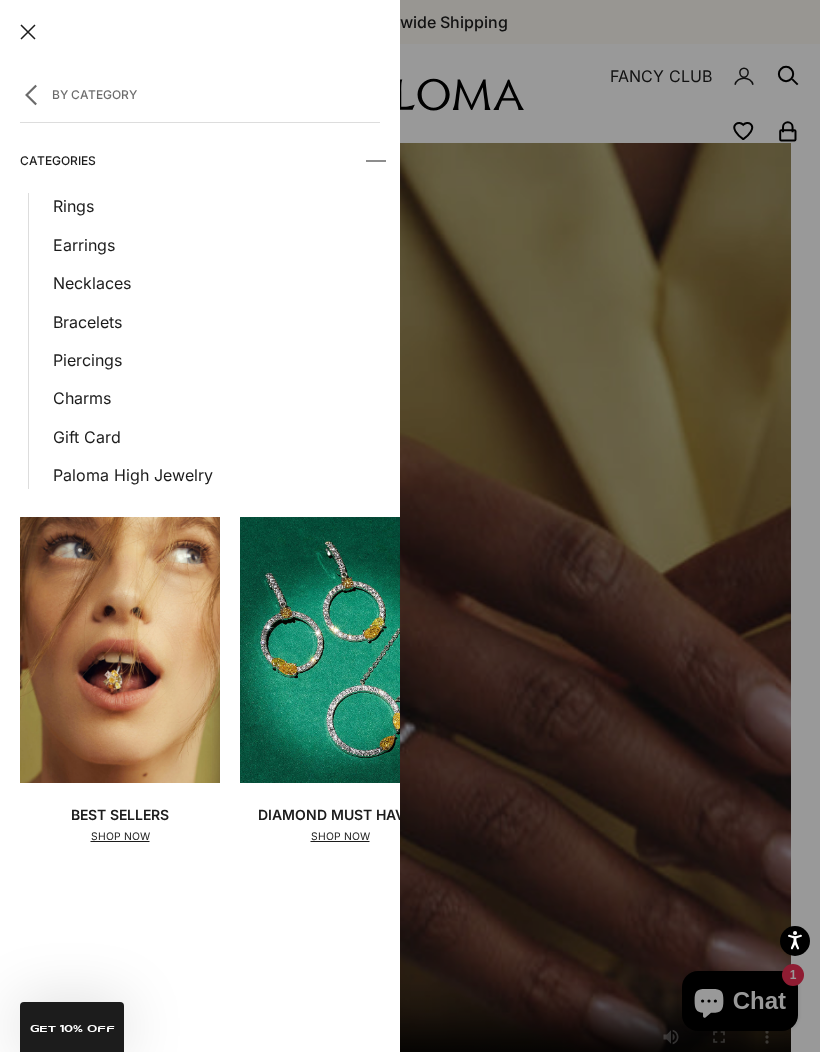 click on "Rings" at bounding box center (216, 206) 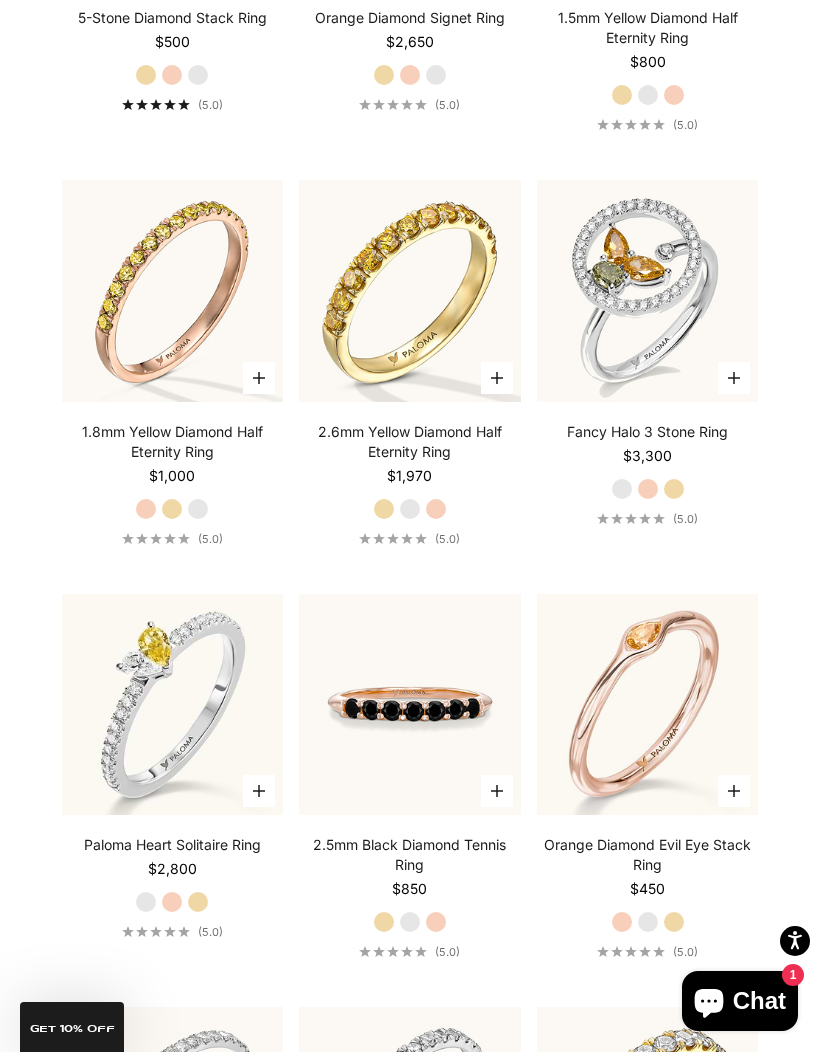 scroll, scrollTop: 5876, scrollLeft: 0, axis: vertical 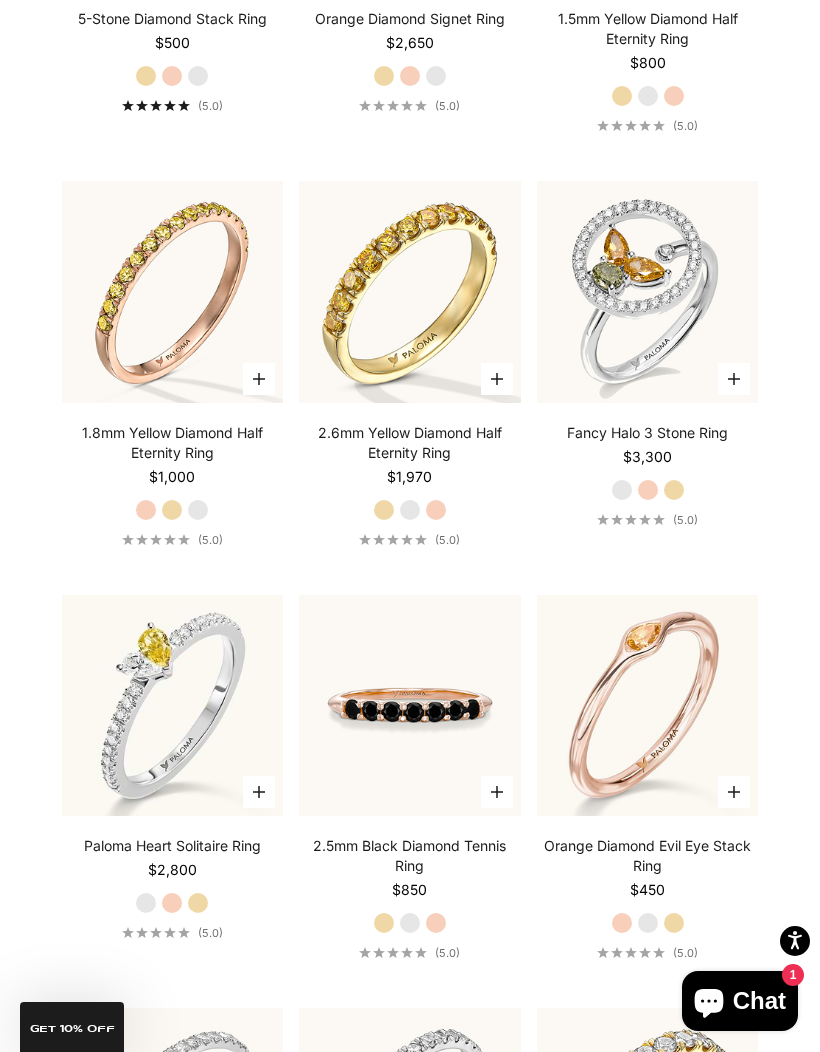click at bounding box center (648, 292) 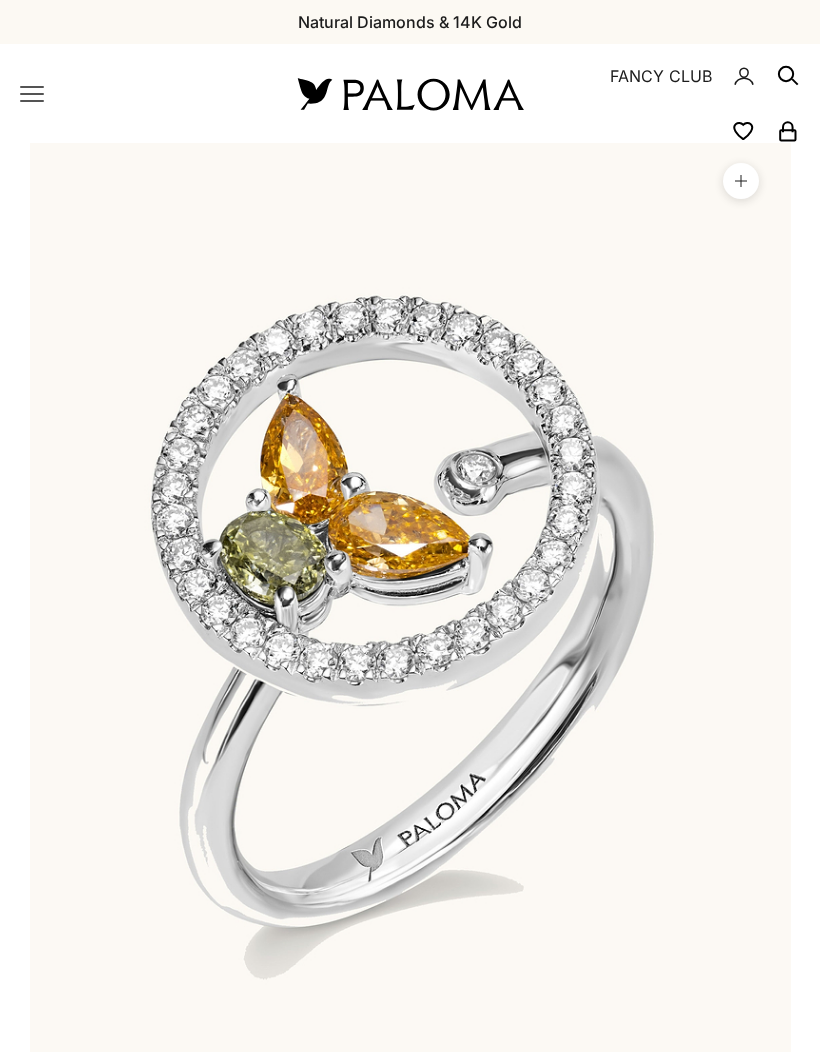 scroll, scrollTop: 0, scrollLeft: 0, axis: both 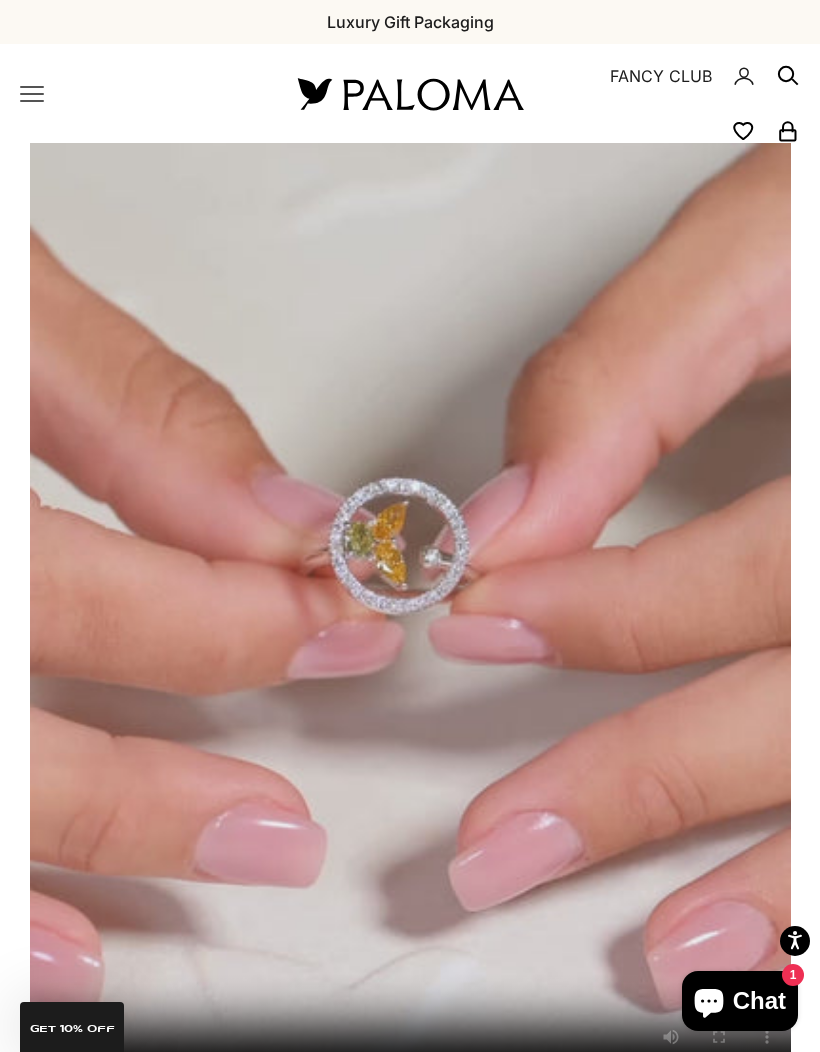 click at bounding box center [410, 614] 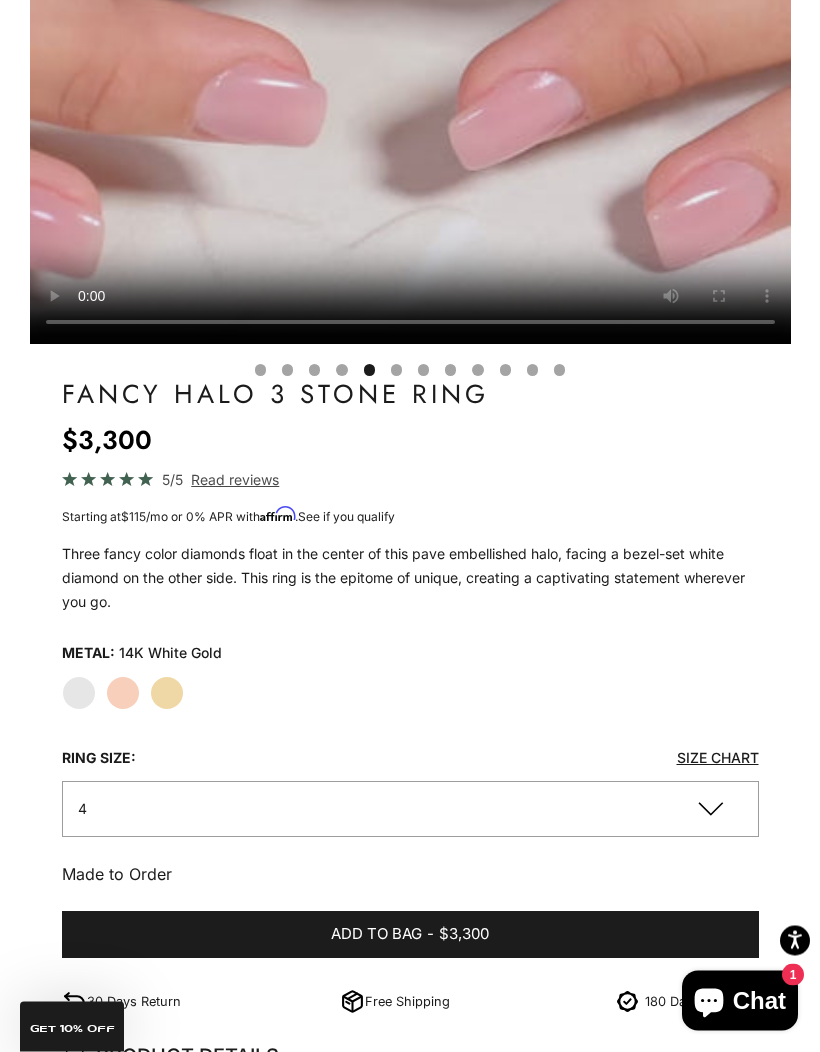 scroll, scrollTop: 741, scrollLeft: 0, axis: vertical 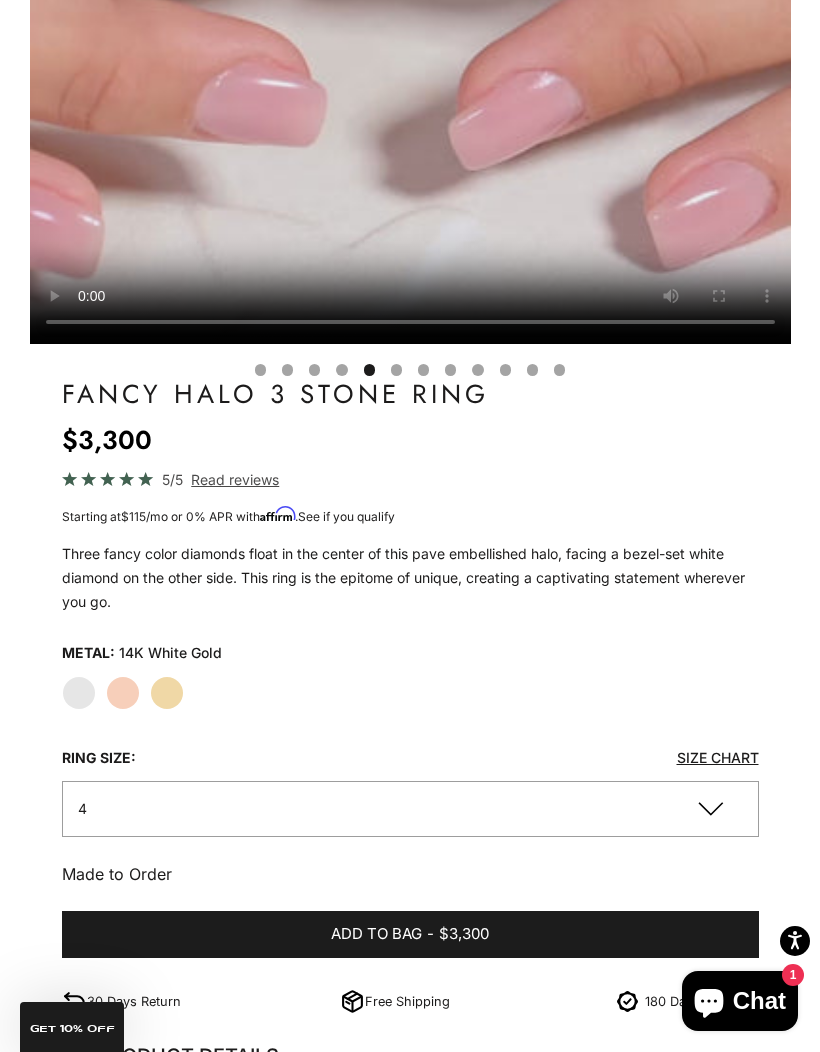 click on "4" 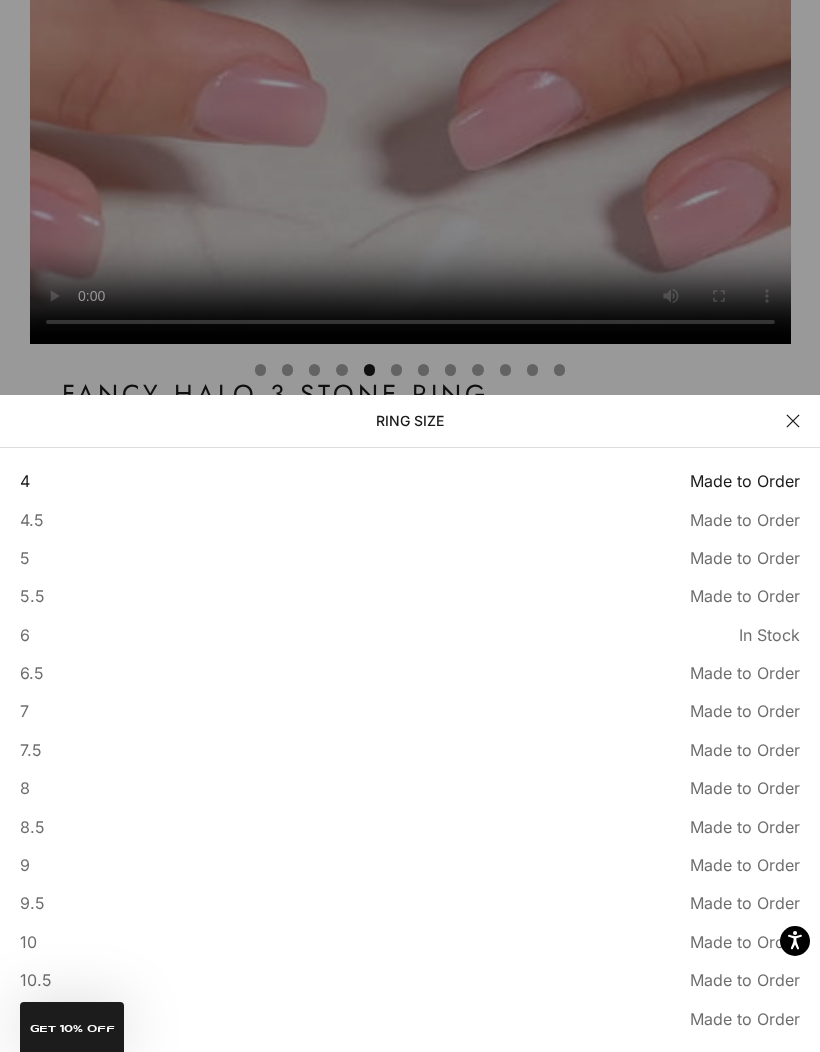 click on "9 Made to Order Sold out" at bounding box center (410, 865) 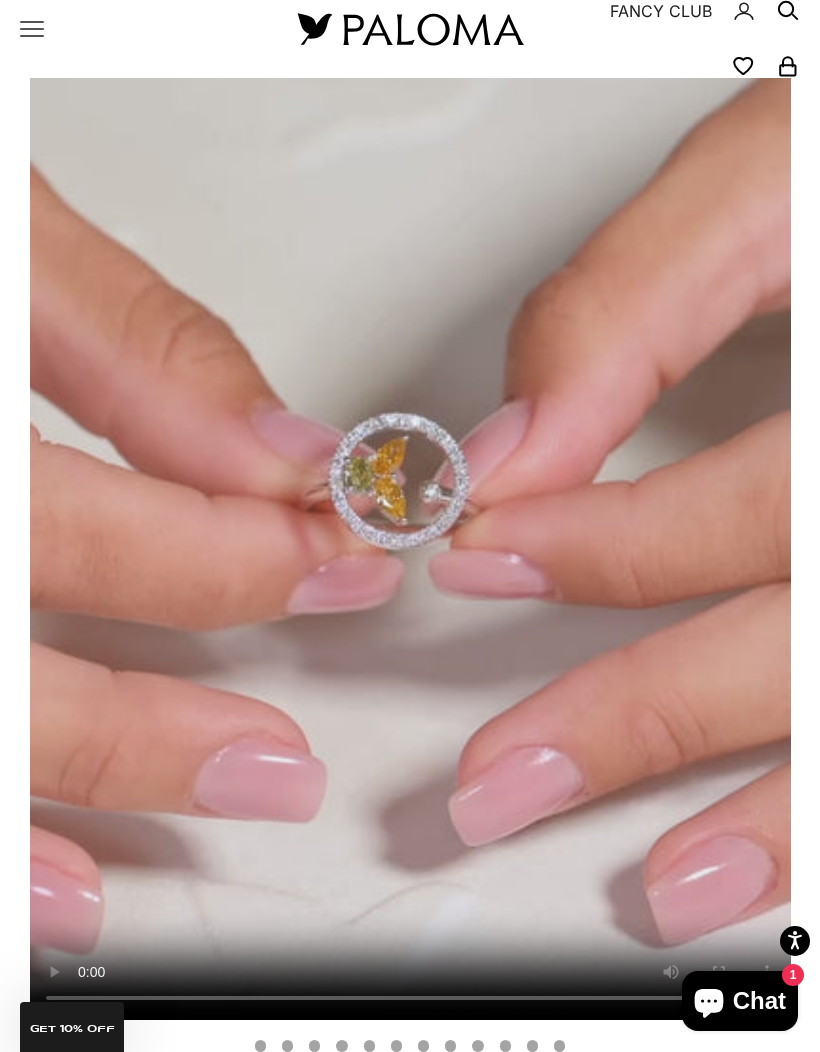 scroll, scrollTop: 0, scrollLeft: 0, axis: both 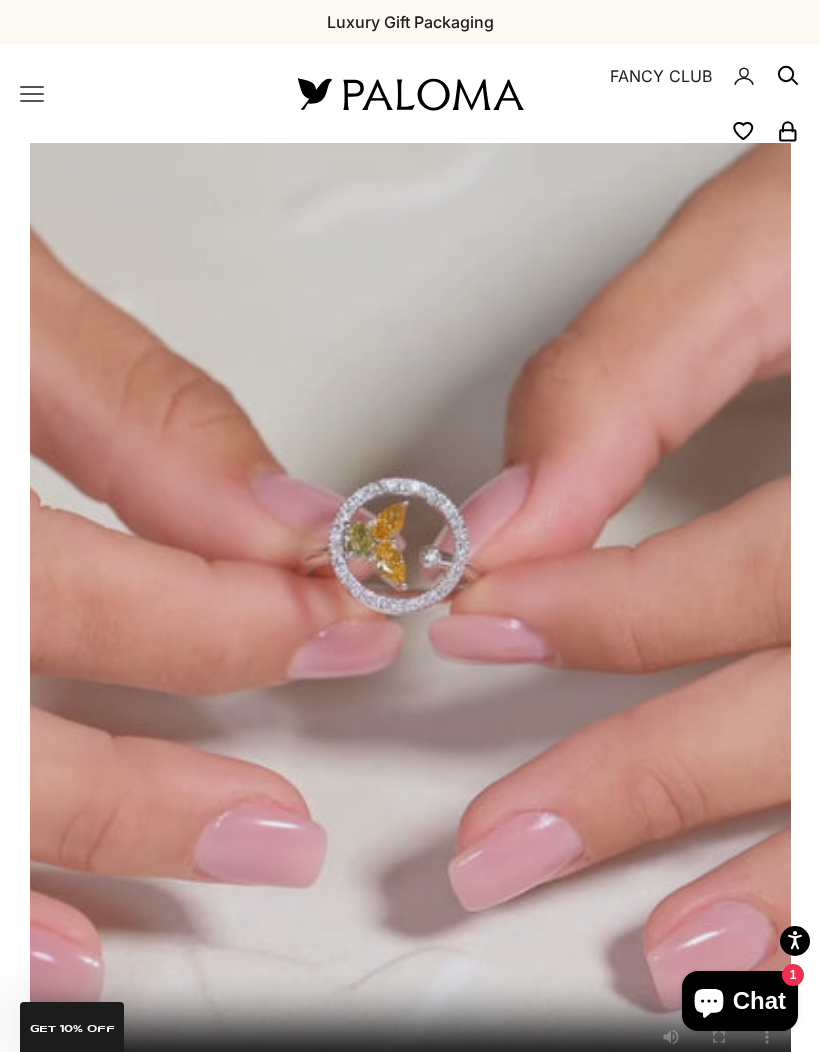 click 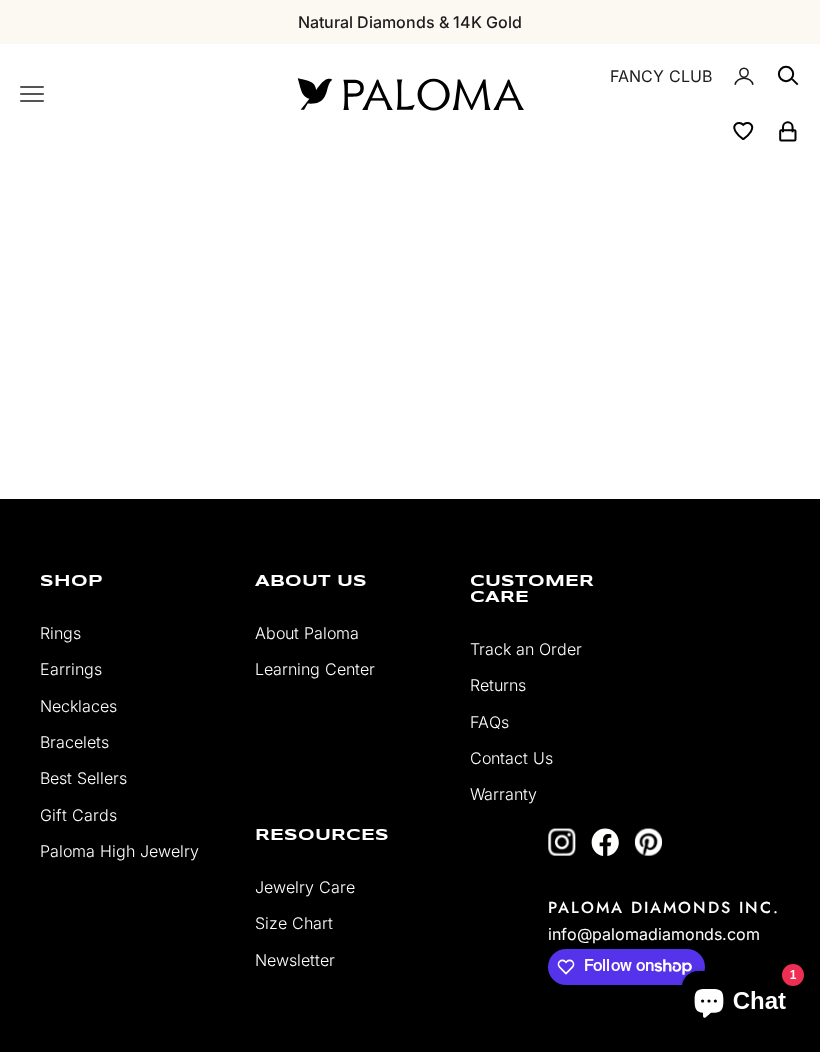 scroll, scrollTop: 0, scrollLeft: 0, axis: both 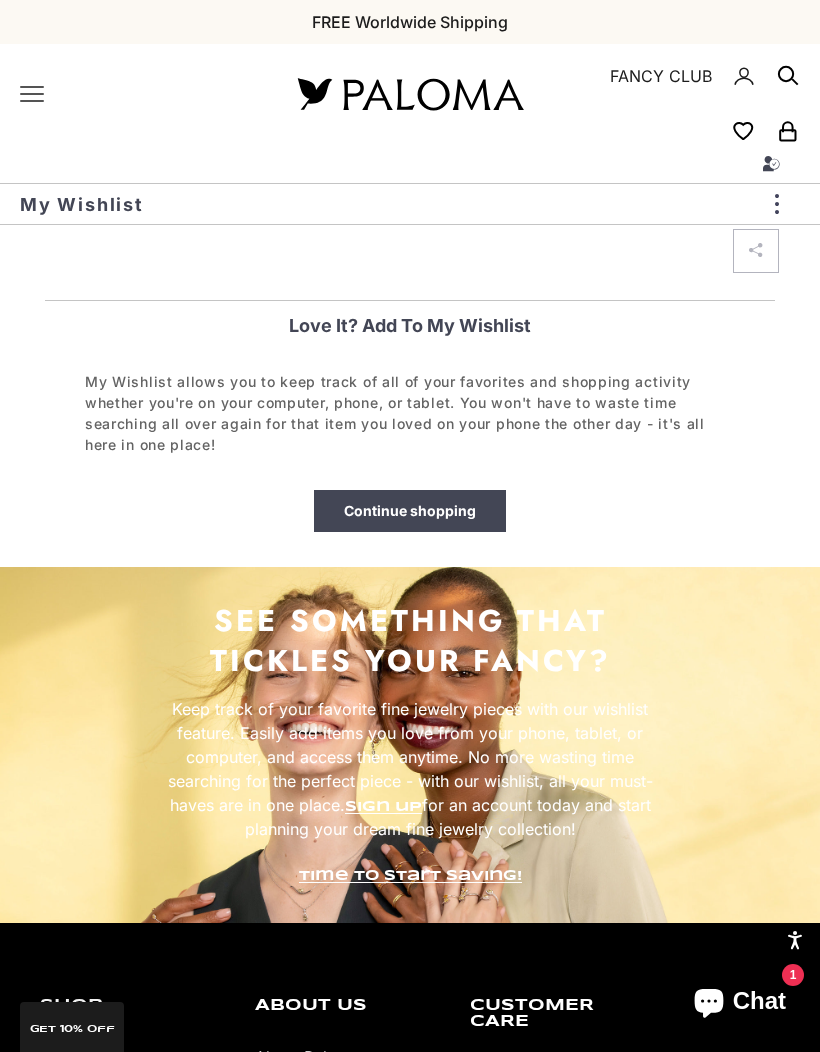 click 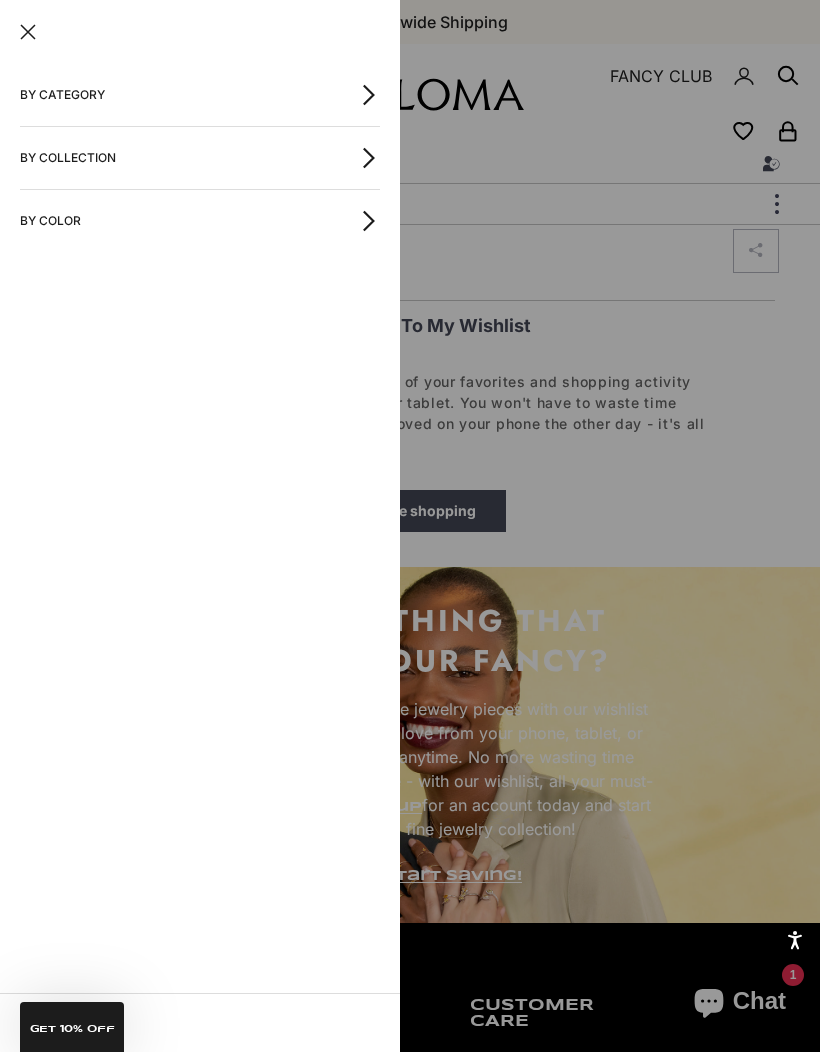 click on "By Category" at bounding box center [200, 95] 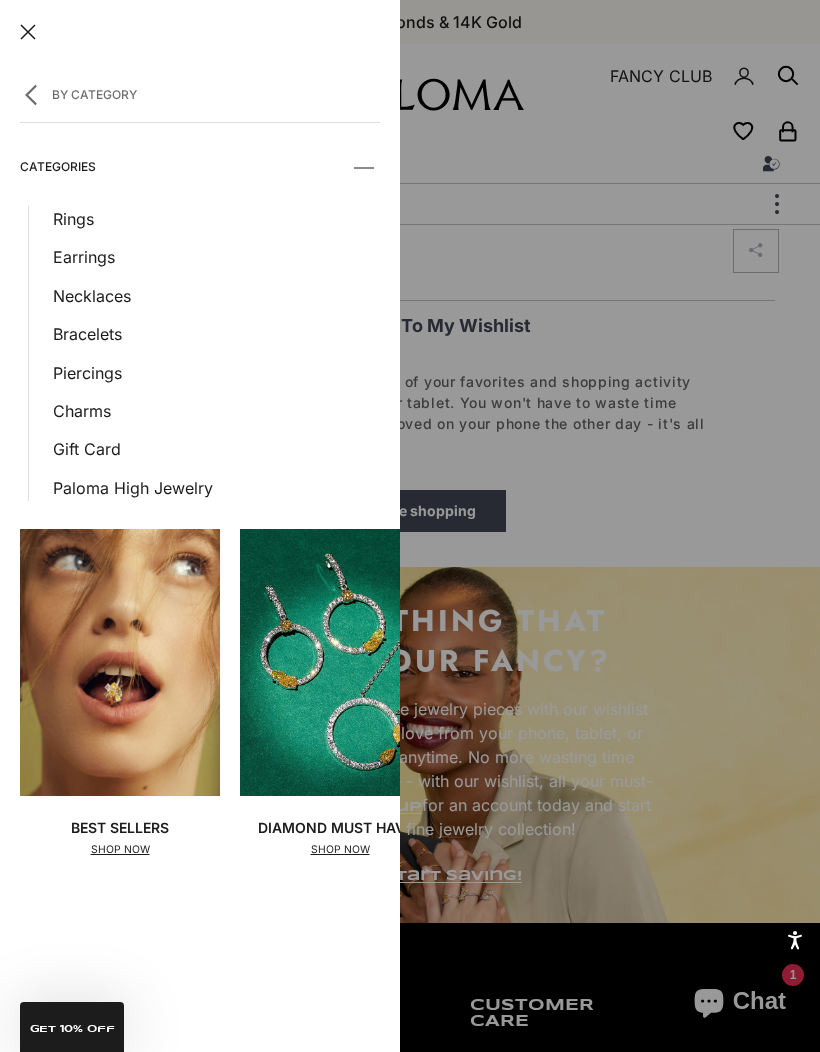 click on "Earrings" at bounding box center (216, 257) 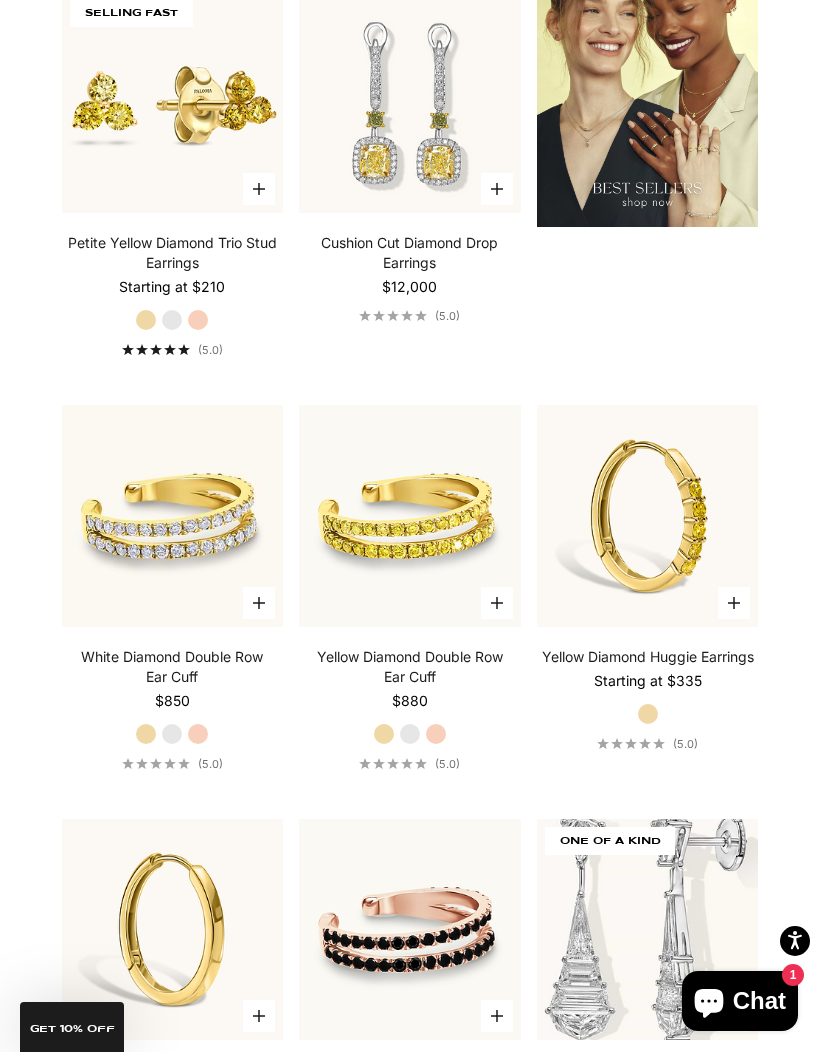 scroll, scrollTop: 3296, scrollLeft: 0, axis: vertical 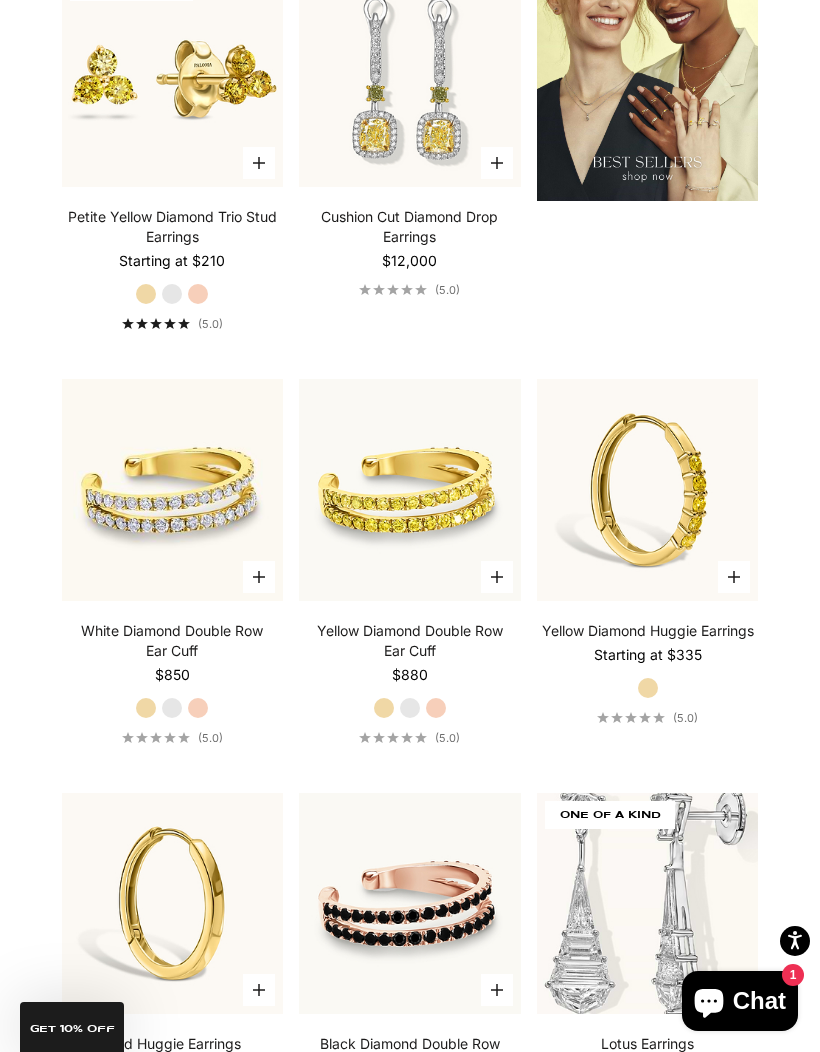 click at bounding box center (410, 490) 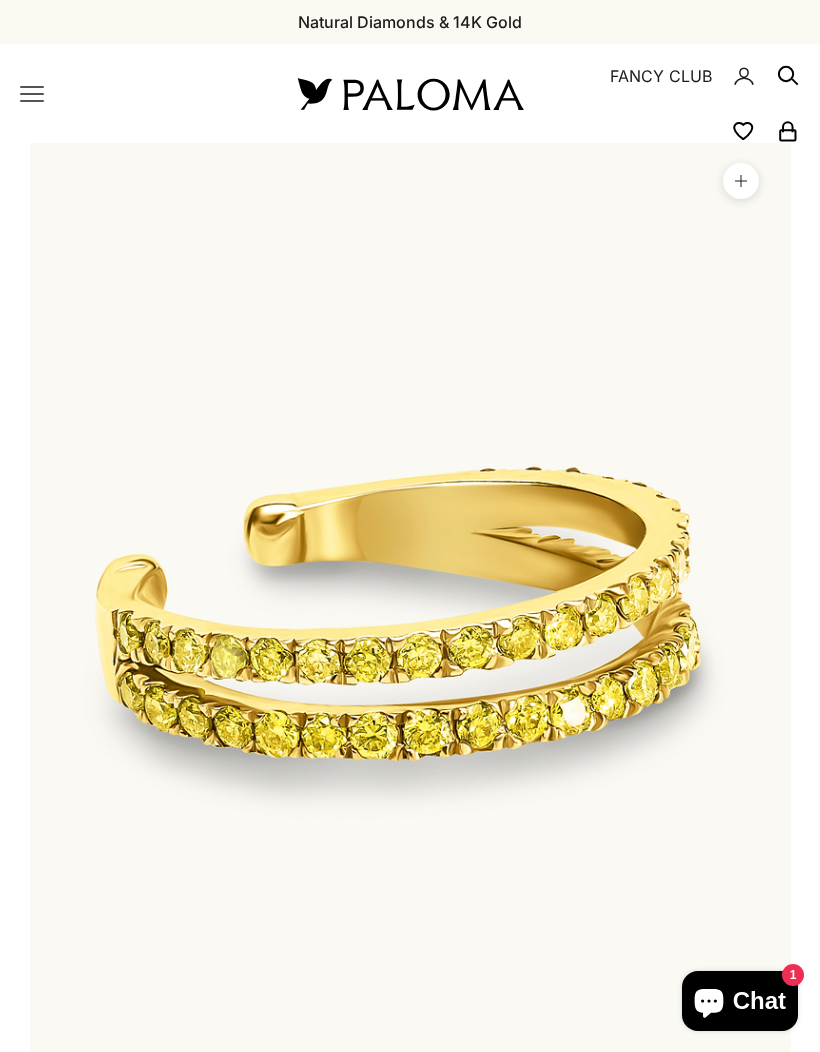 scroll, scrollTop: 0, scrollLeft: 0, axis: both 